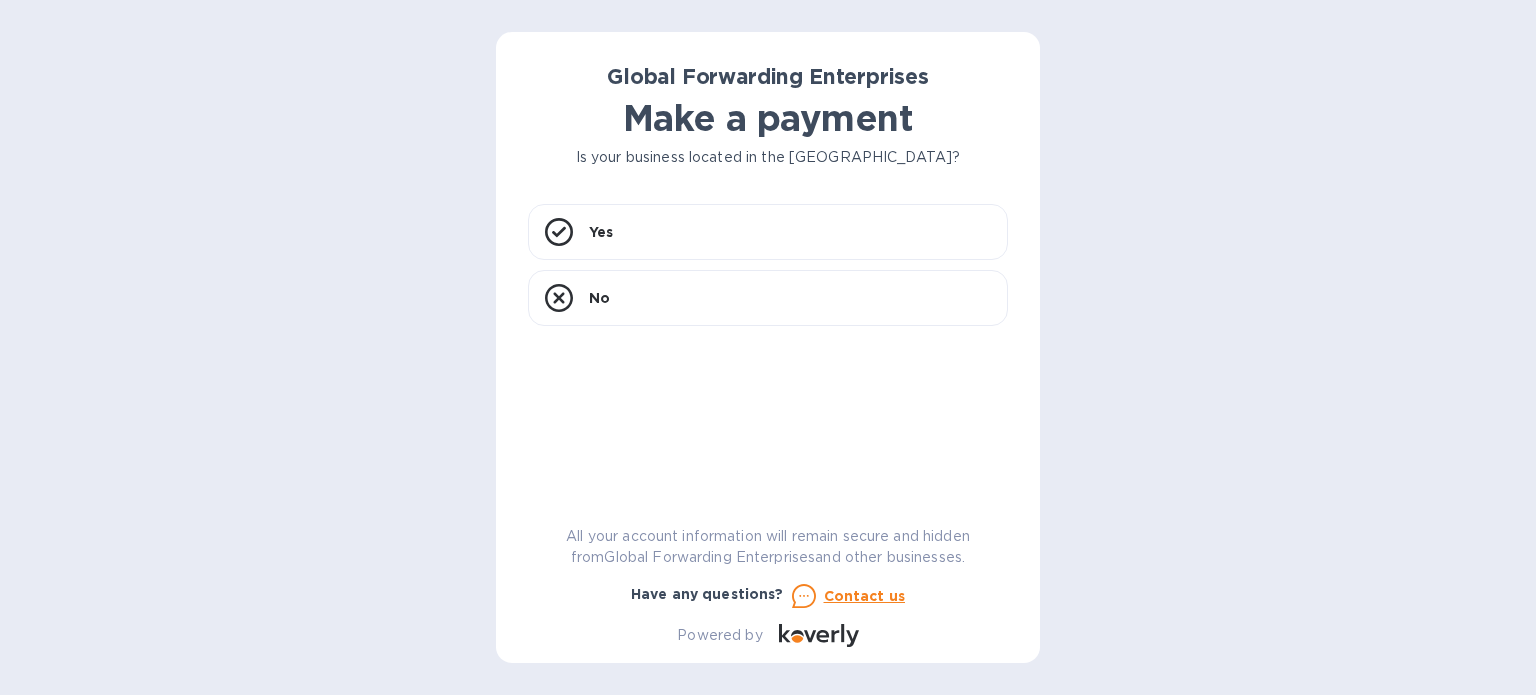 scroll, scrollTop: 0, scrollLeft: 0, axis: both 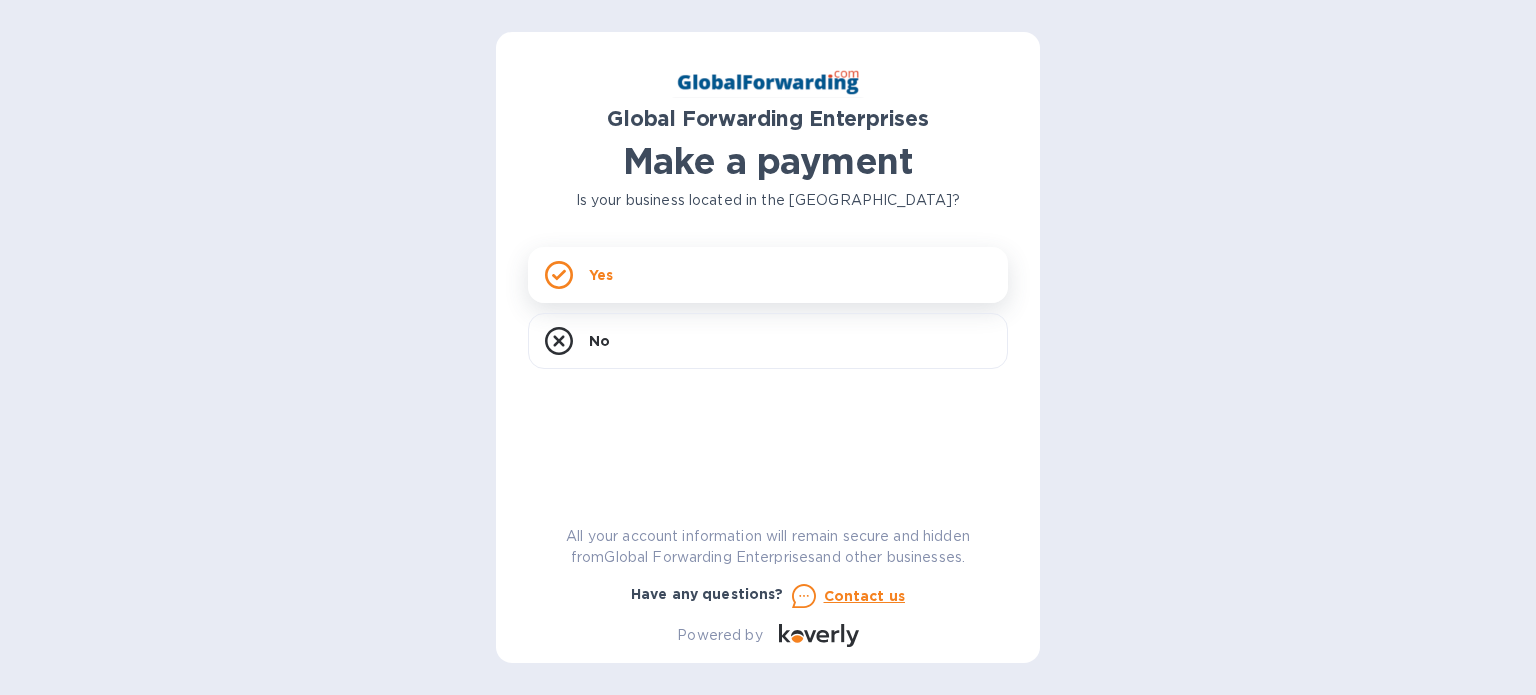click on "Yes" at bounding box center [768, 275] 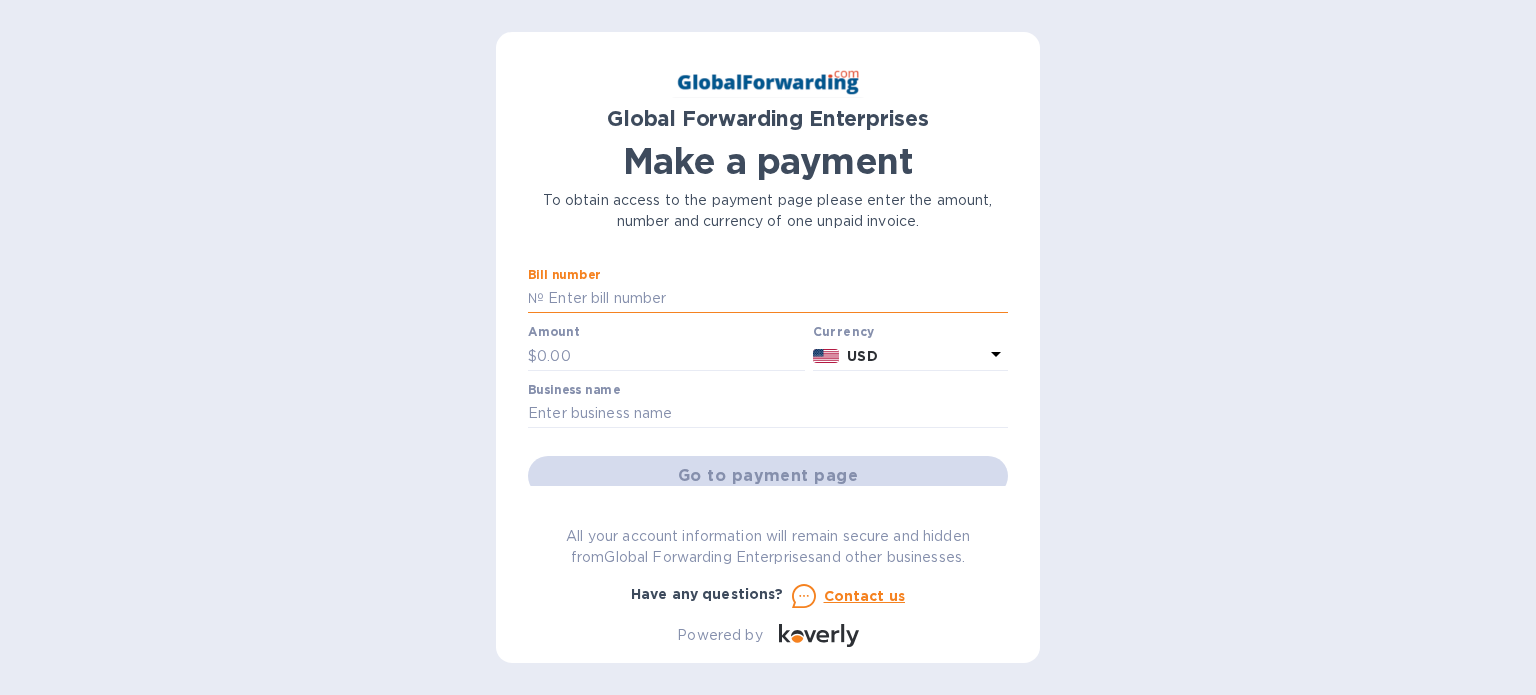 click at bounding box center (776, 299) 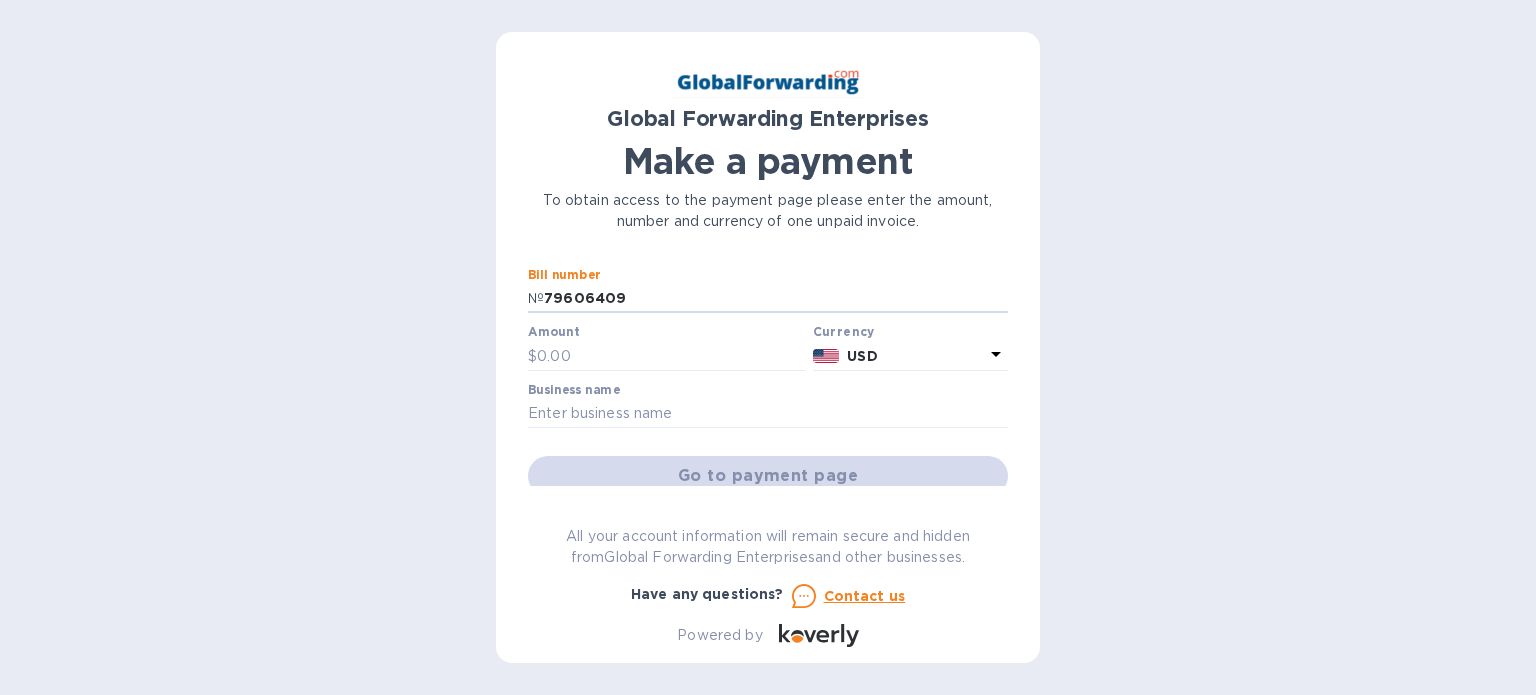 type on "79606409" 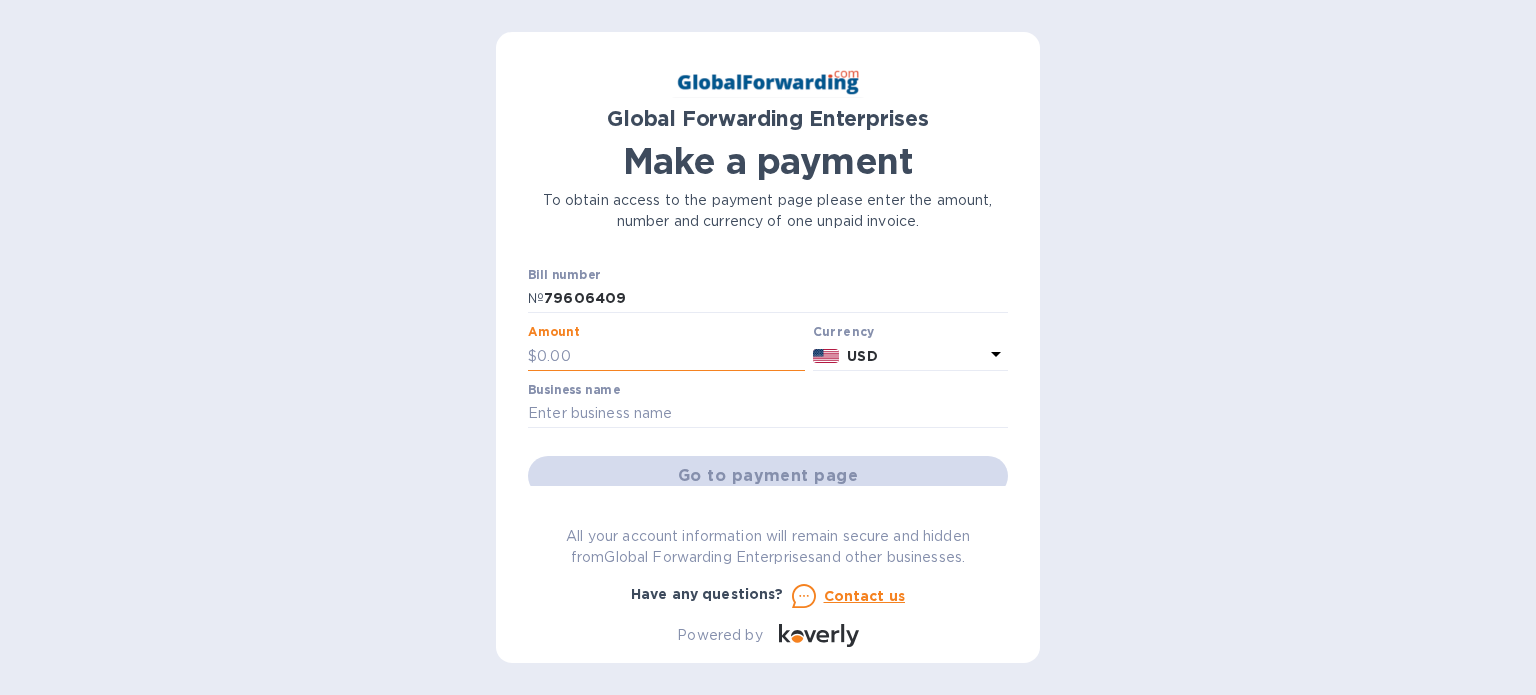 click at bounding box center (671, 356) 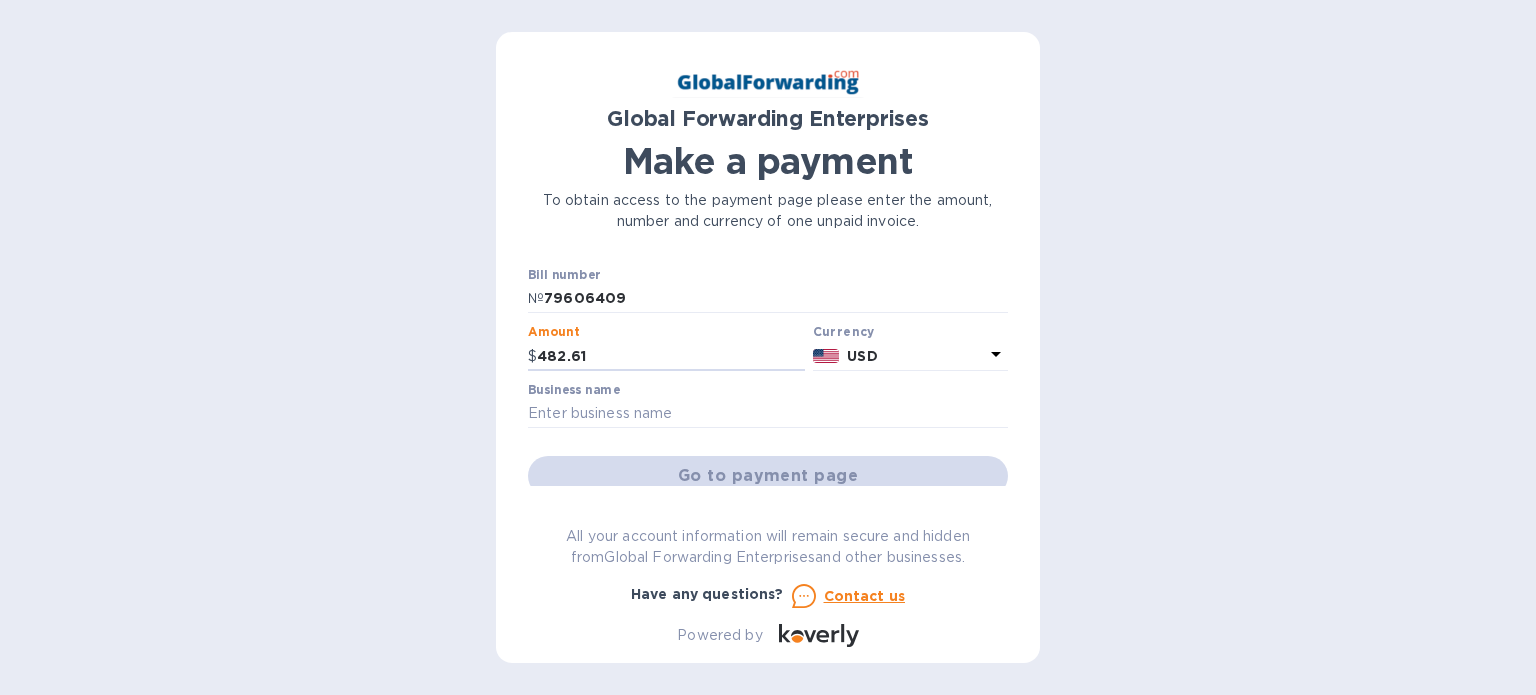 type on "482.61" 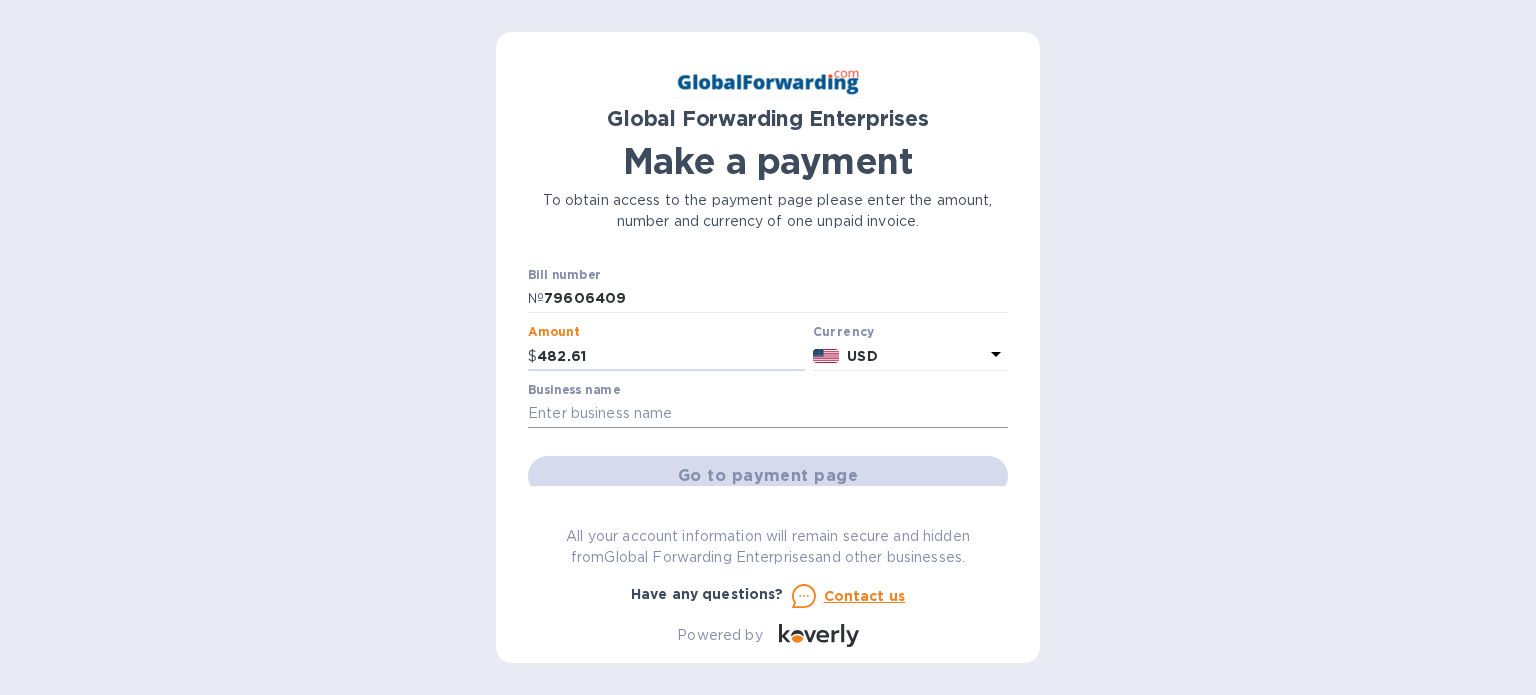 click at bounding box center (768, 414) 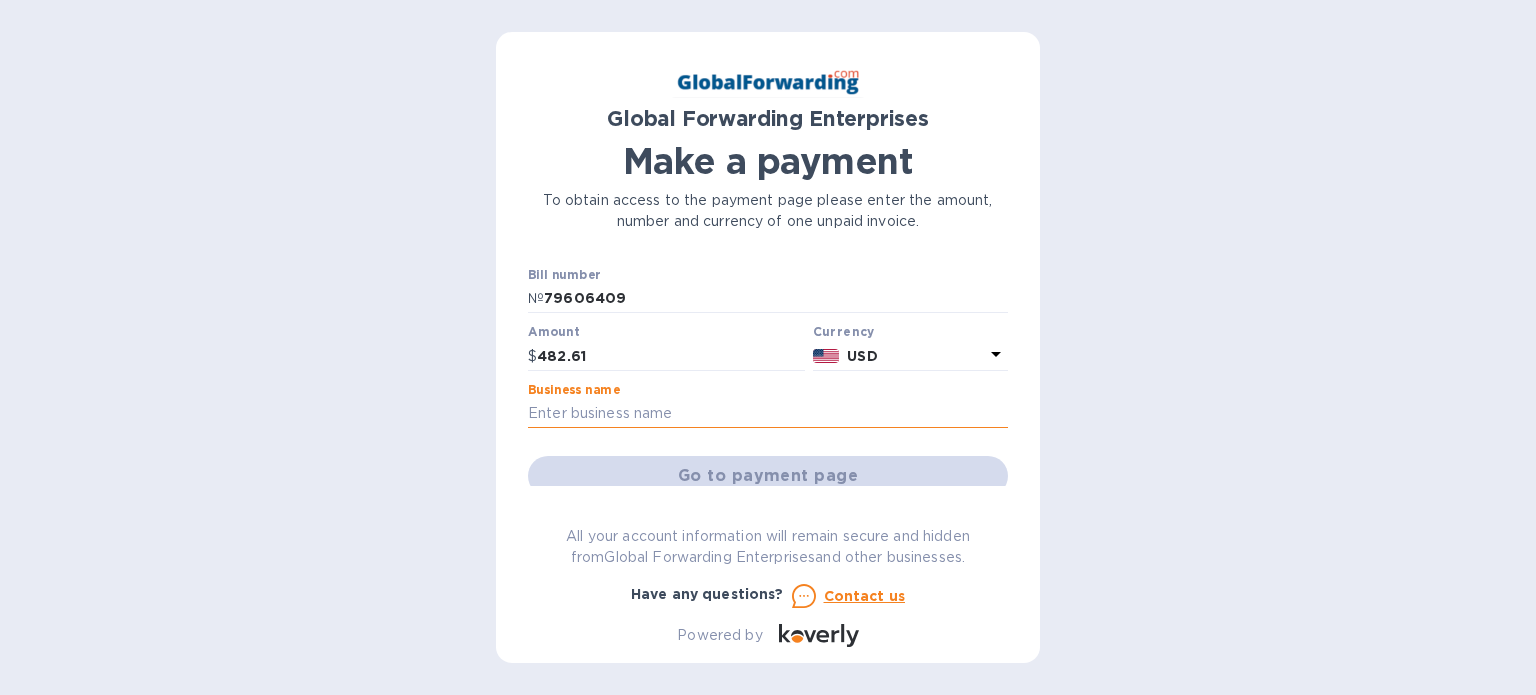 paste on "Unleash Marketing" 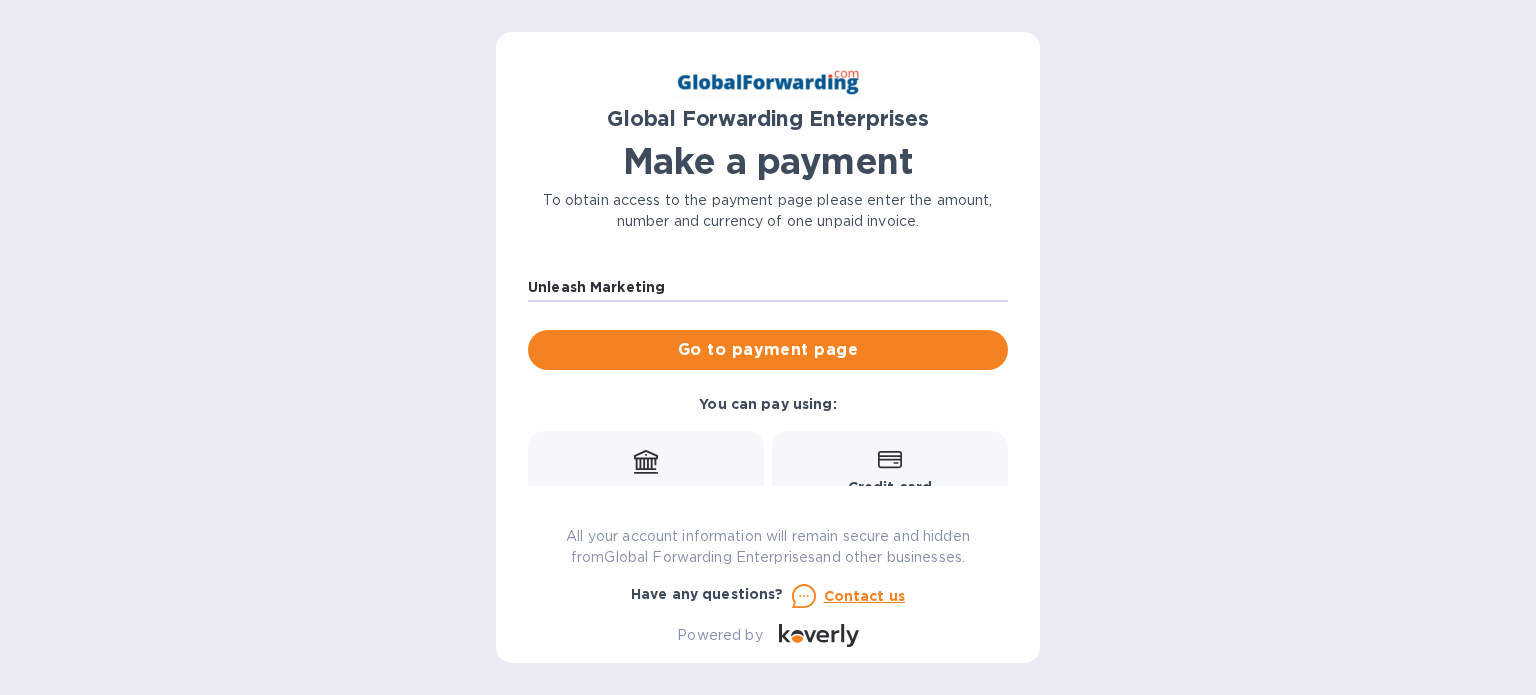 scroll, scrollTop: 116, scrollLeft: 0, axis: vertical 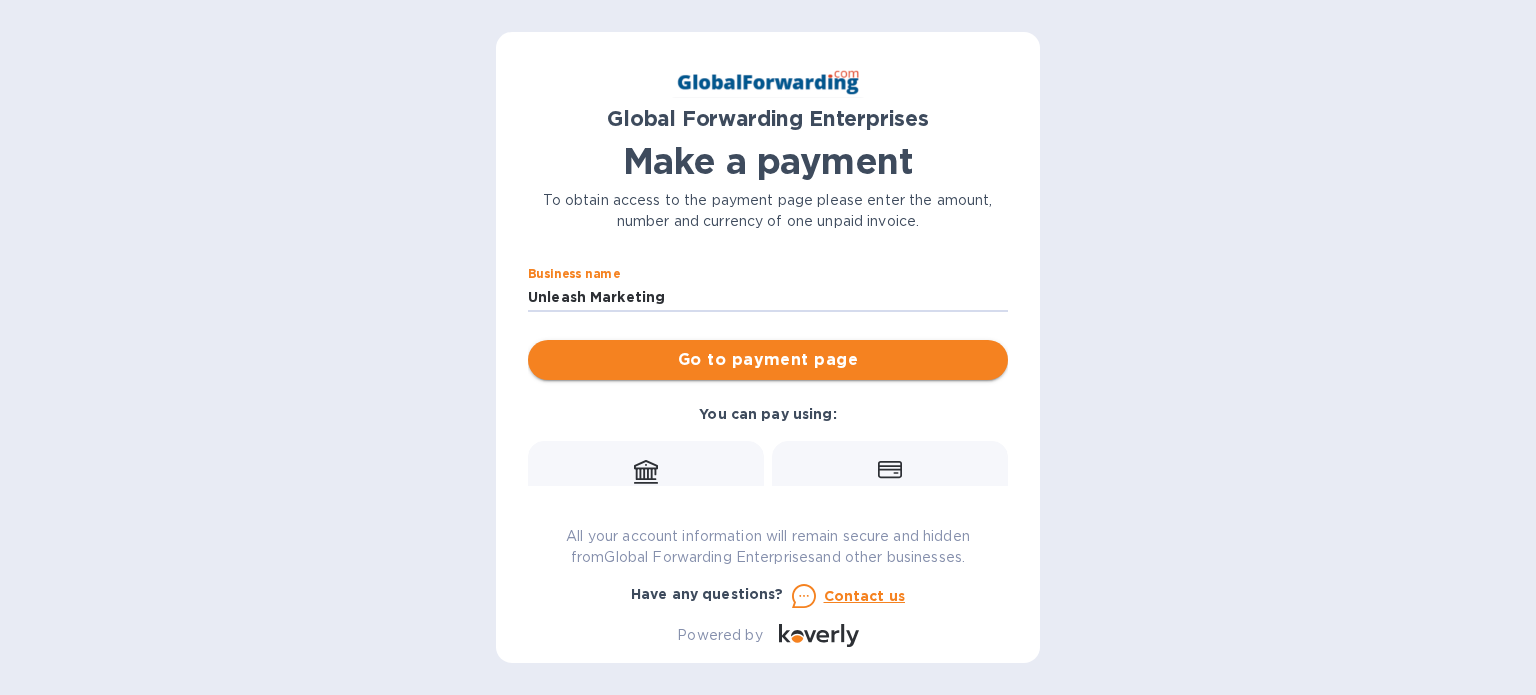 type on "Unleash Marketing" 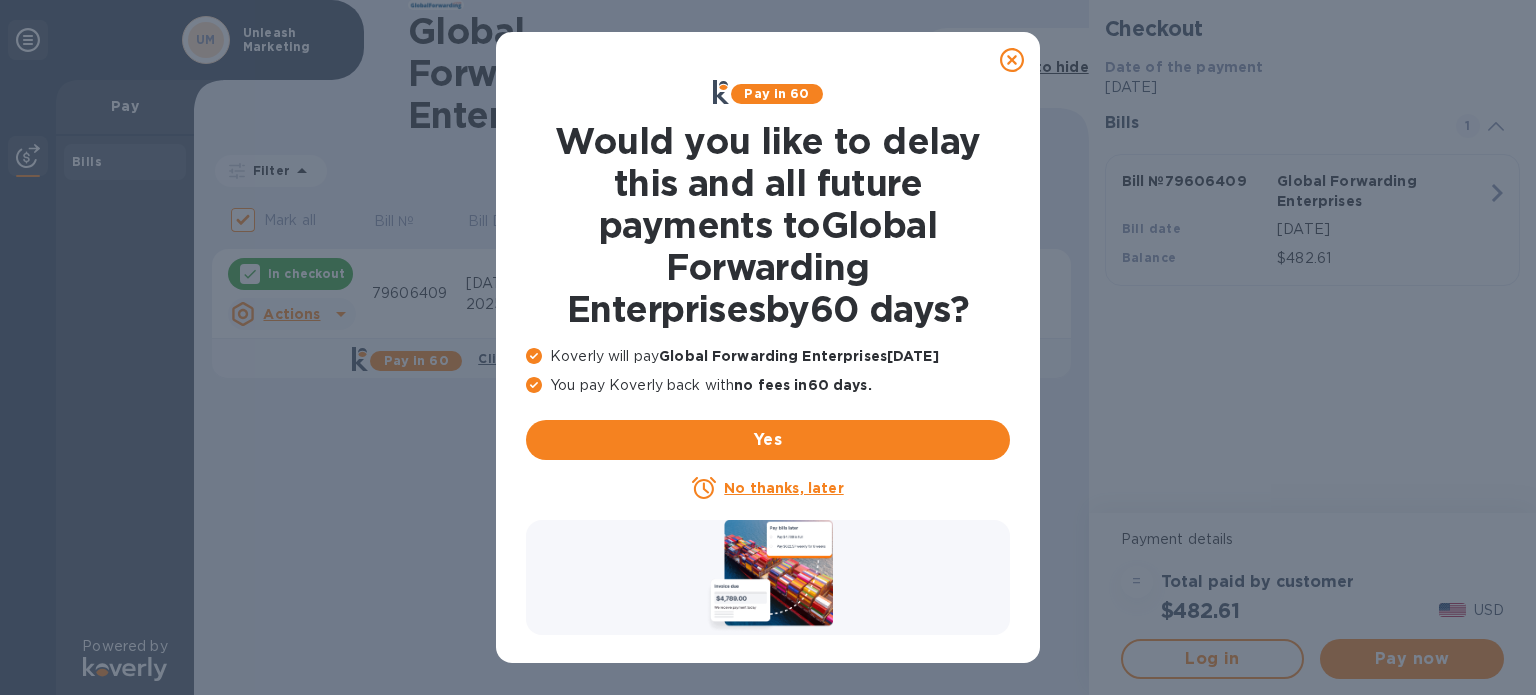 click 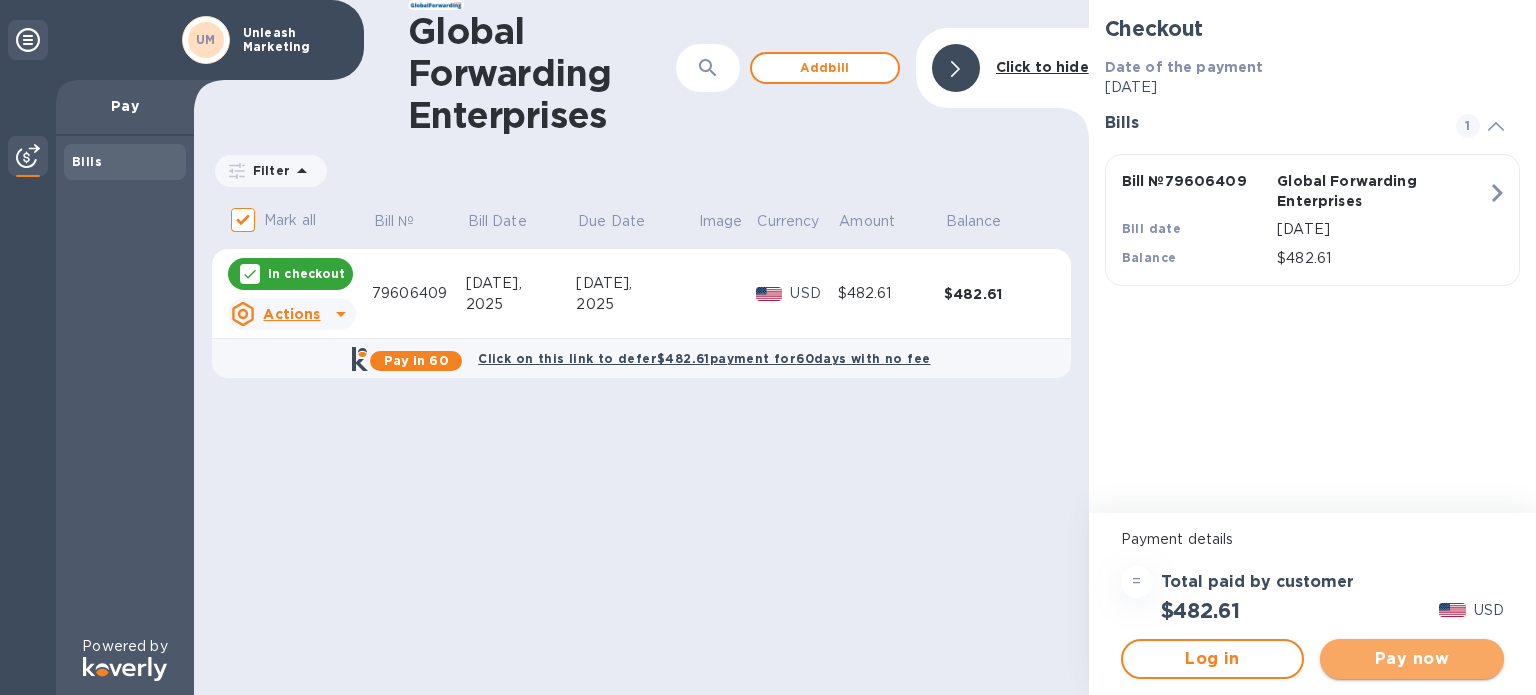 click on "Pay now" at bounding box center [1412, 659] 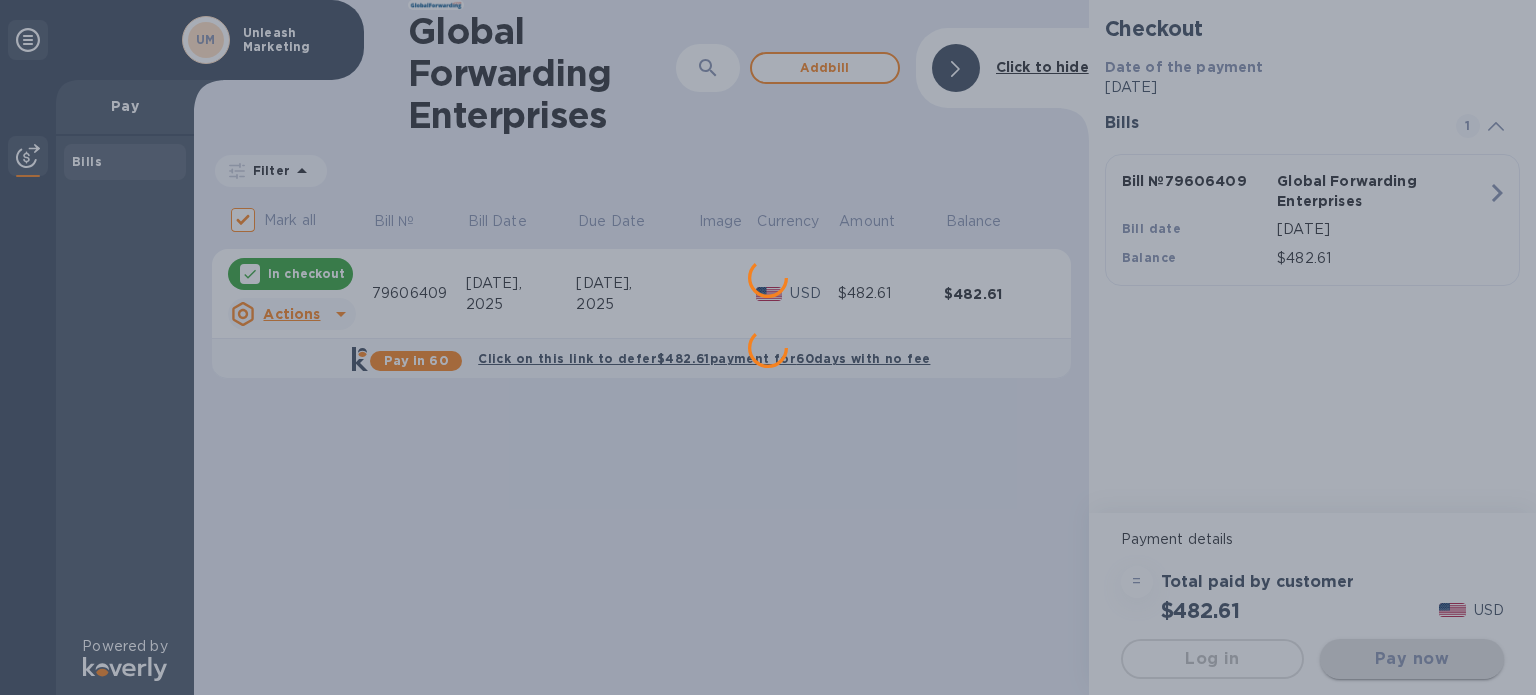 scroll, scrollTop: 0, scrollLeft: 0, axis: both 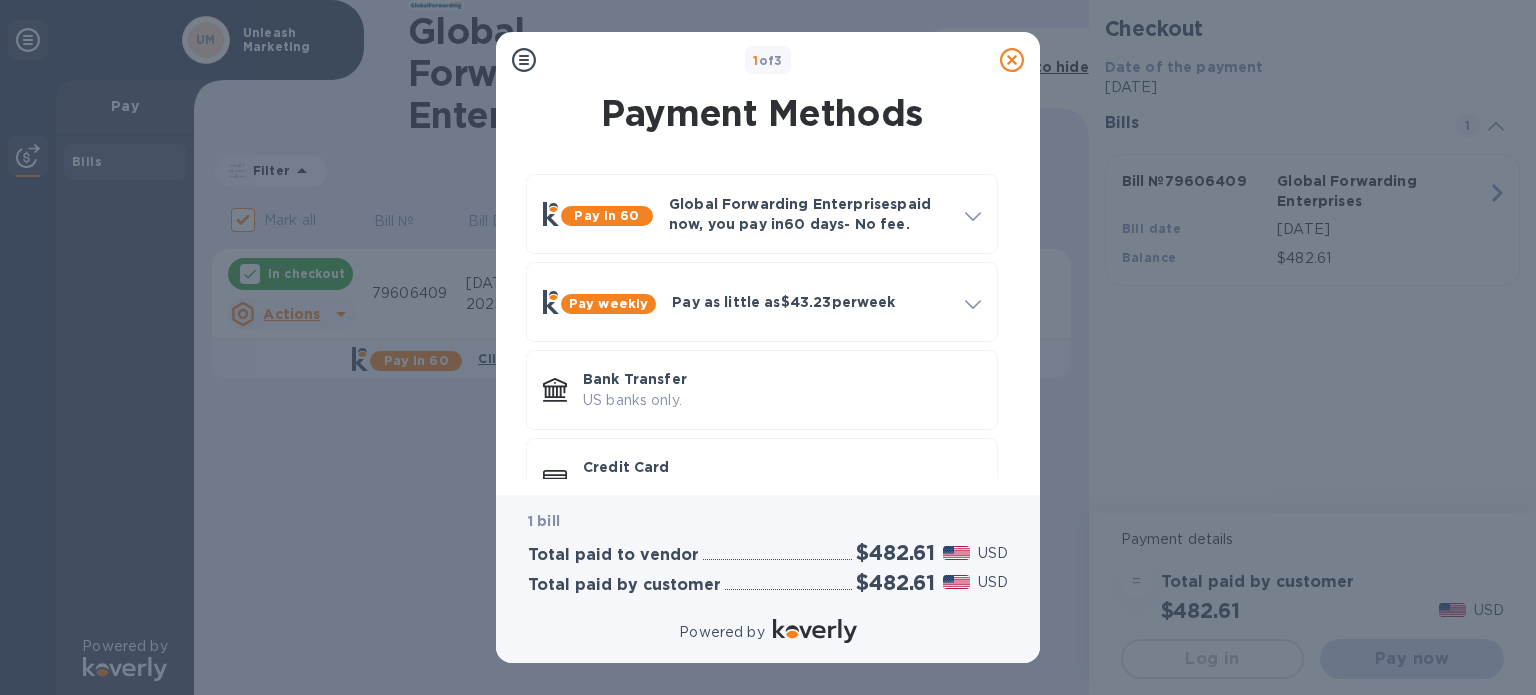 click on "Payment Methods Pay in 60 Global Forwarding Enterprises  paid now, you pay [DATE]  - No fee. Apply to pay  Global Forwarding Enterprises   [DATE]  for free and pay any business  in   4 ,    8 ,    or   12  weekly  installments How it works Get approval in minutes No impact to credit score Credit line up to  $1,000,000 Learn more about KoverlyPay Log in Apply Pay weekly Pay as little as  $43.23  per  week How it works Split payments into smaller increments over    4 ,    8 ,    or   12 weeks . Get approval in minutes No impact to credit score Credit line up to  $1,000,000 Fixed fees  as low as 1% per every 4 weeks Log in Apply Bank Transfer US banks only. Credit Card and more..." at bounding box center [768, 283] 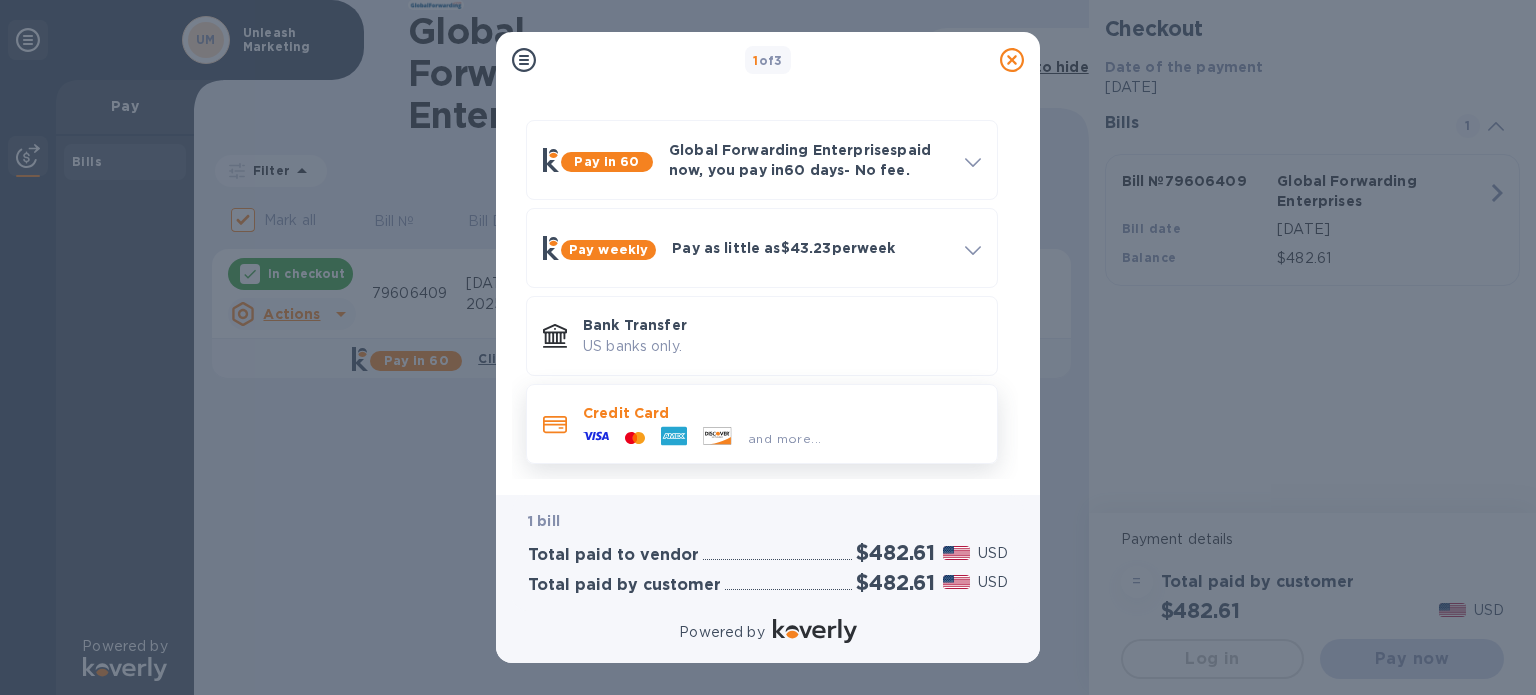click 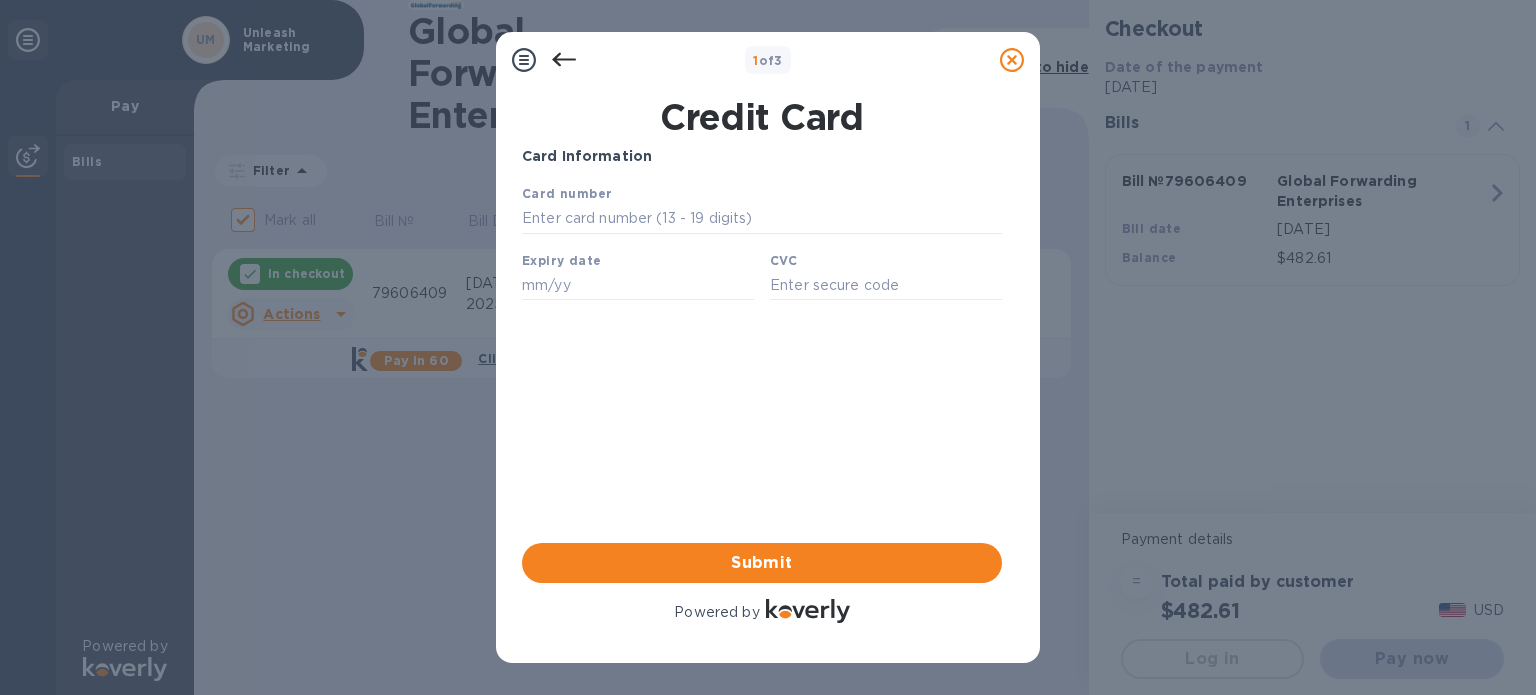 scroll, scrollTop: 0, scrollLeft: 0, axis: both 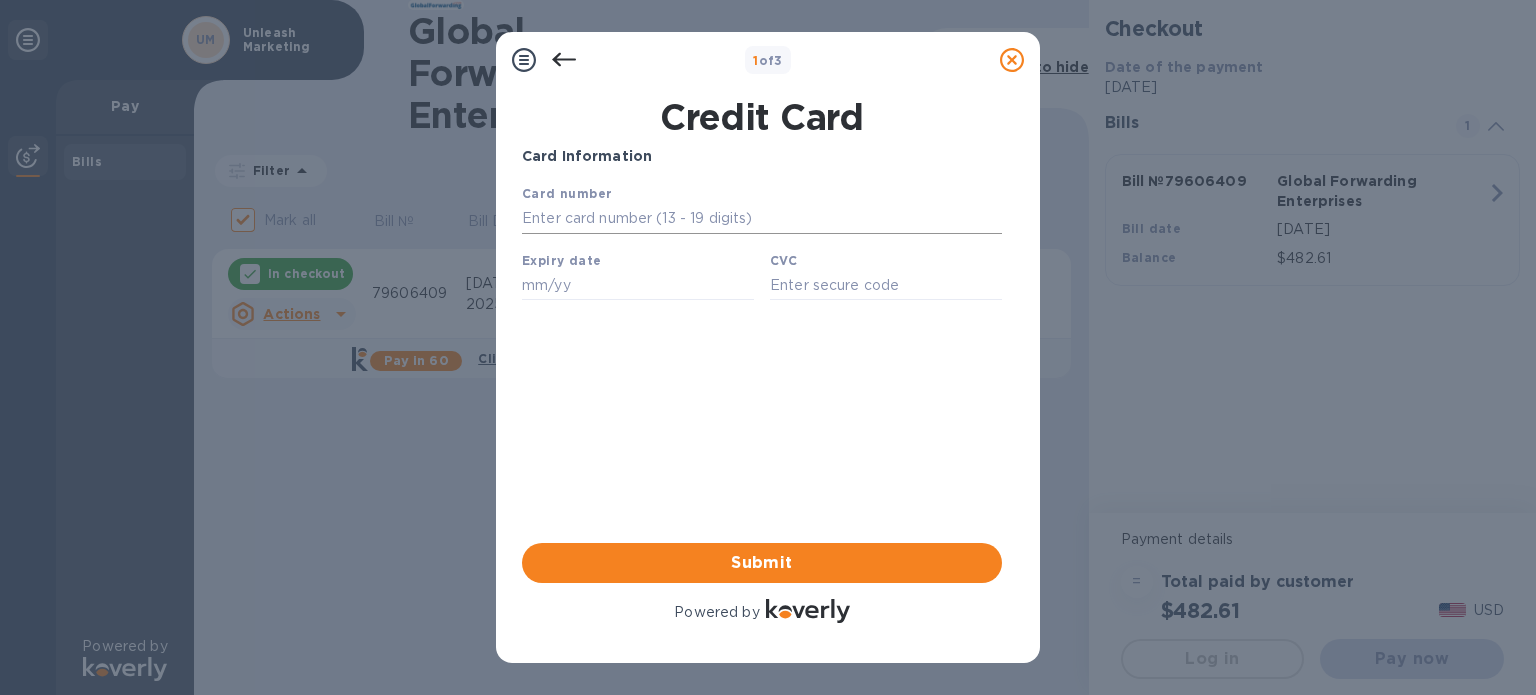 click at bounding box center [762, 219] 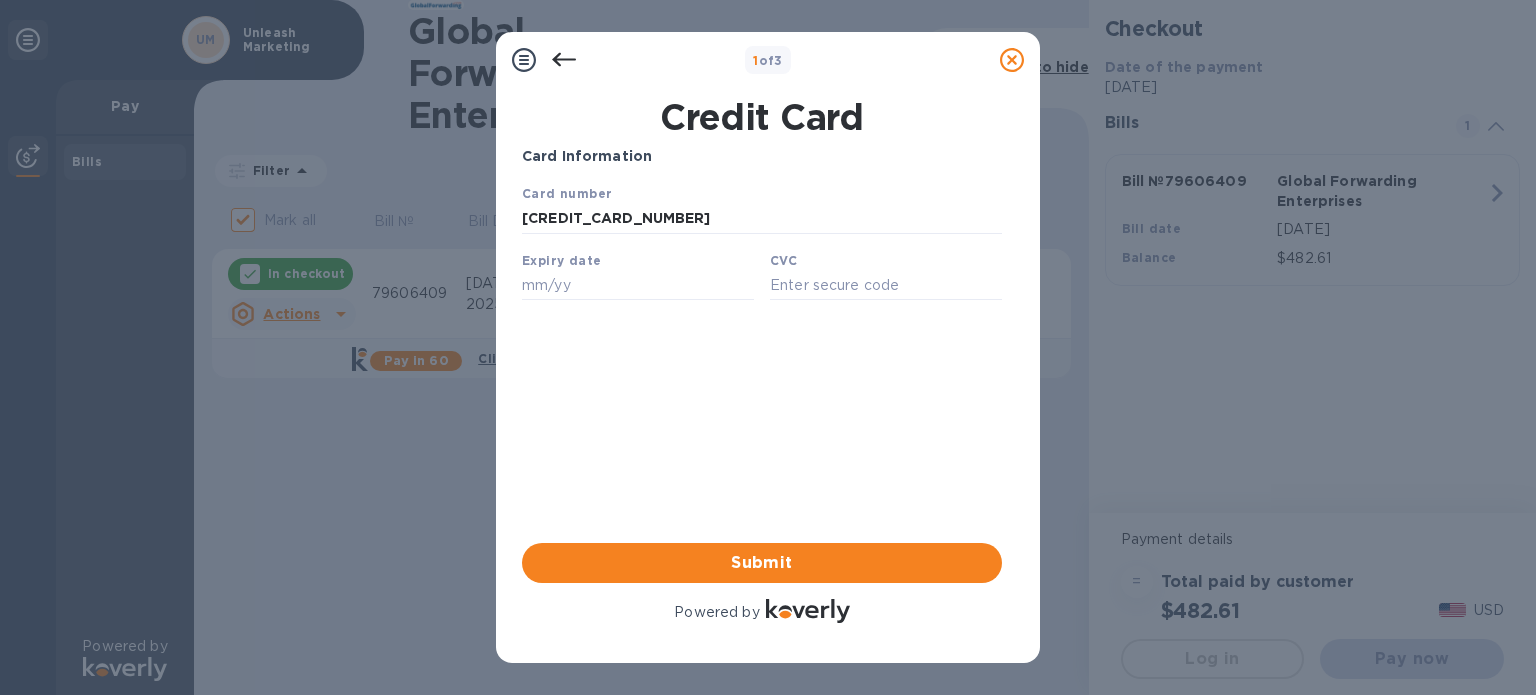 type on "[CREDIT_CARD_NUMBER]" 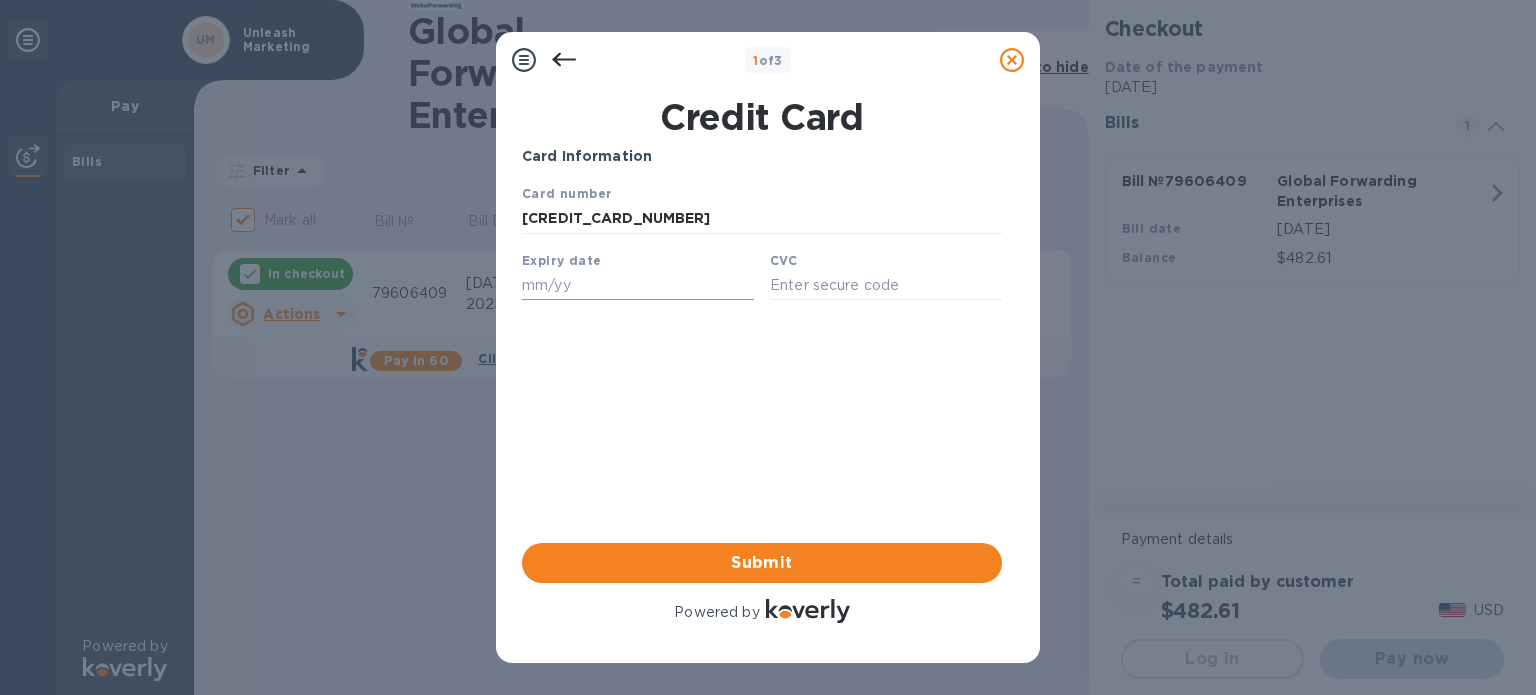 click at bounding box center (638, 285) 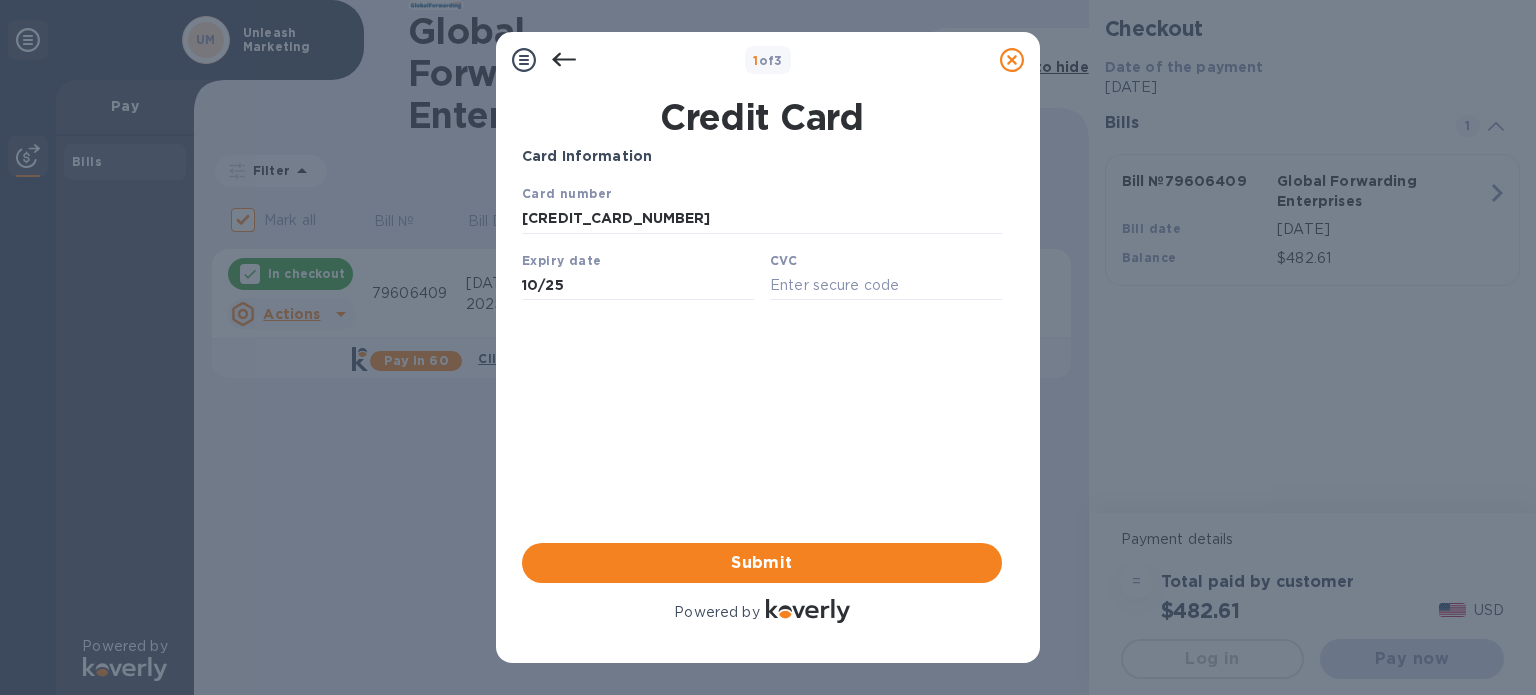 type on "10/25" 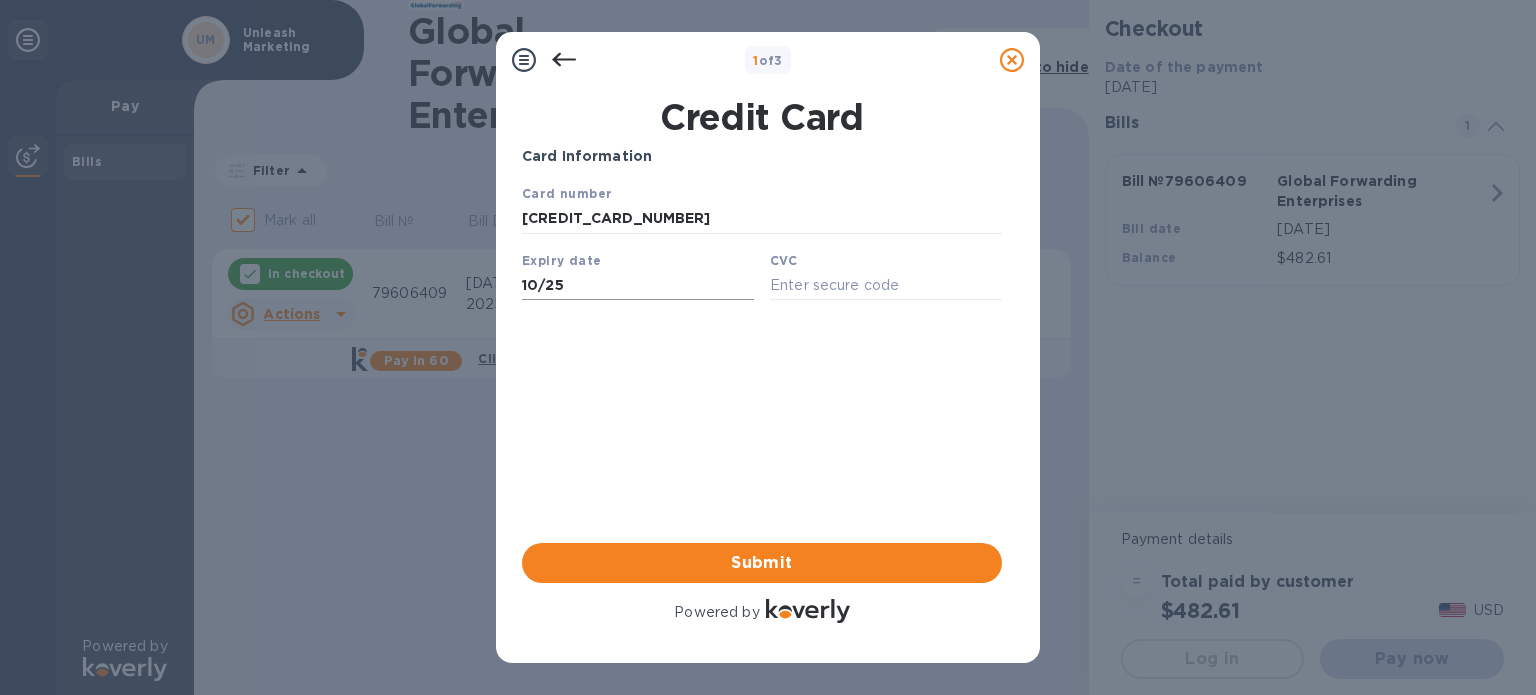 click on "10/25" at bounding box center [638, 285] 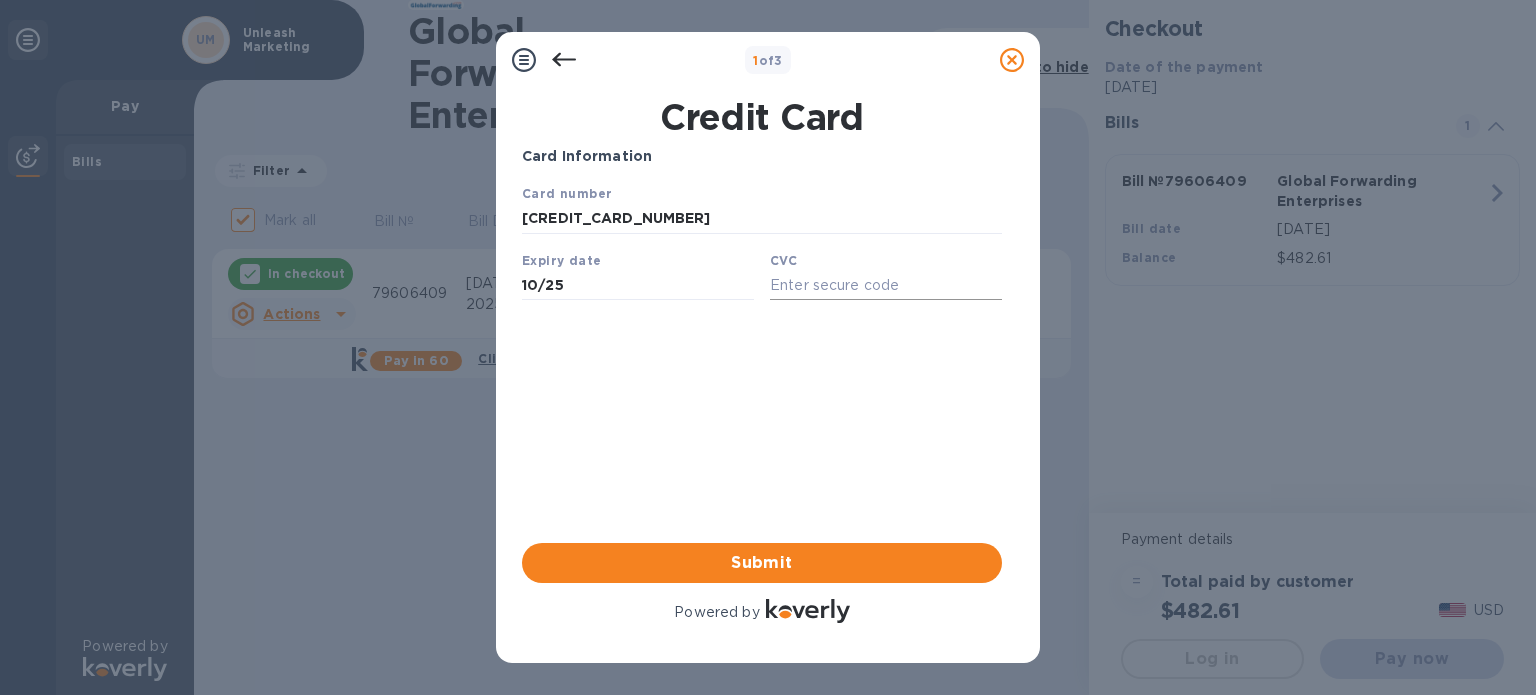 click at bounding box center [886, 285] 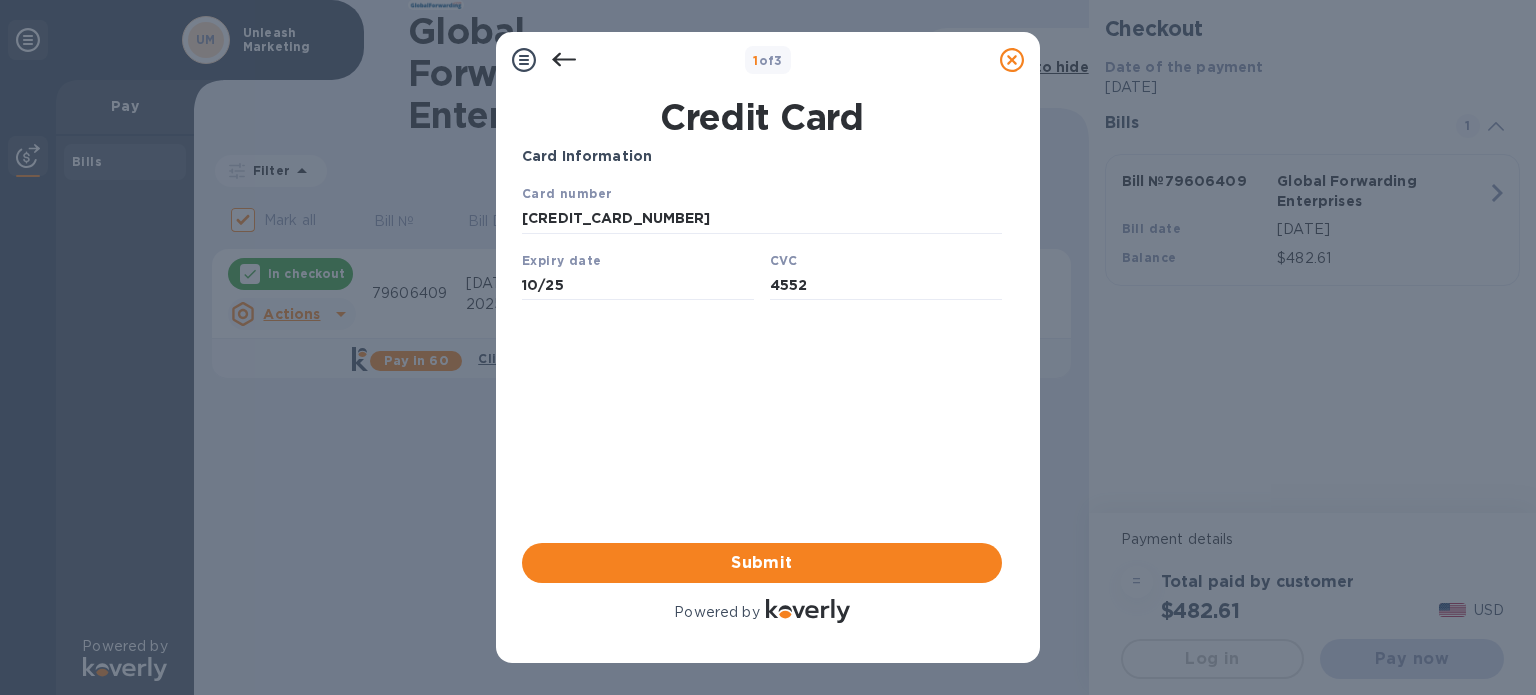type on "4552" 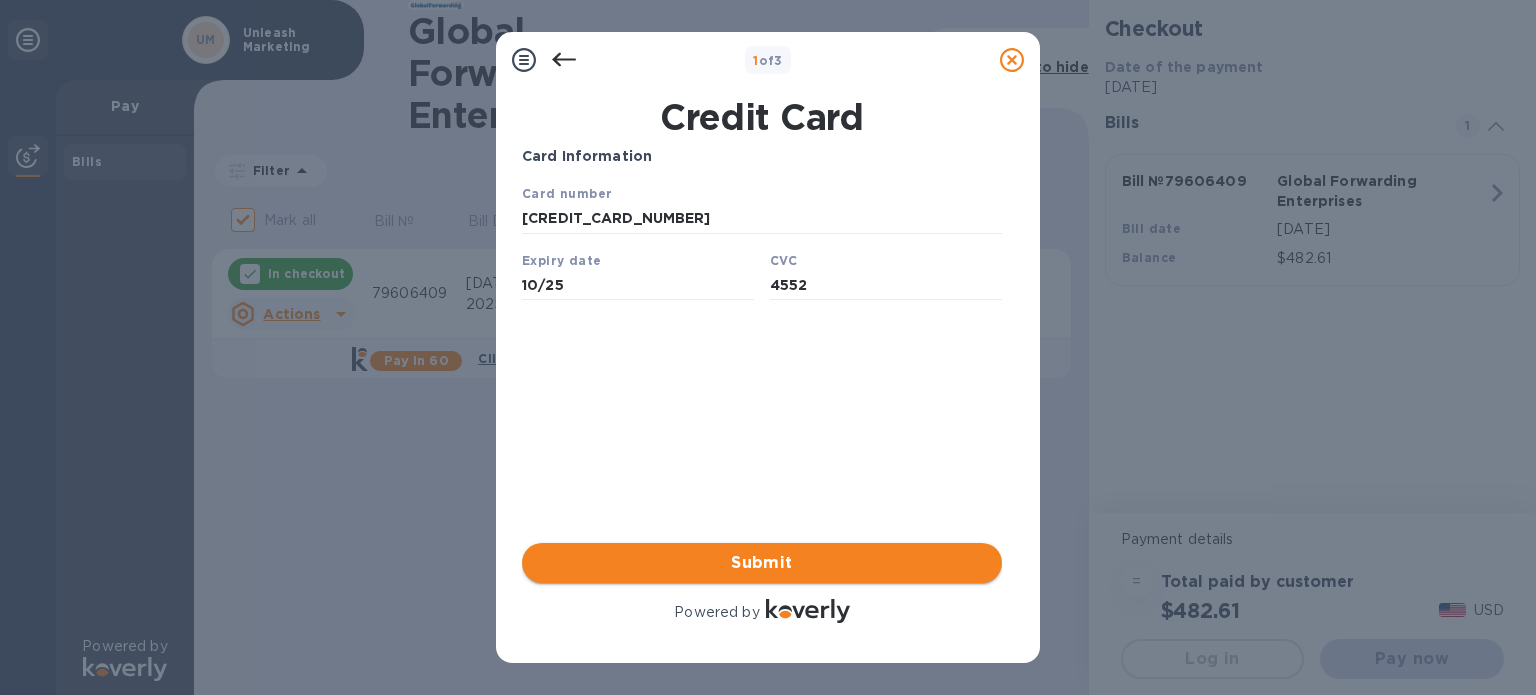 click on "Submit" at bounding box center (762, 563) 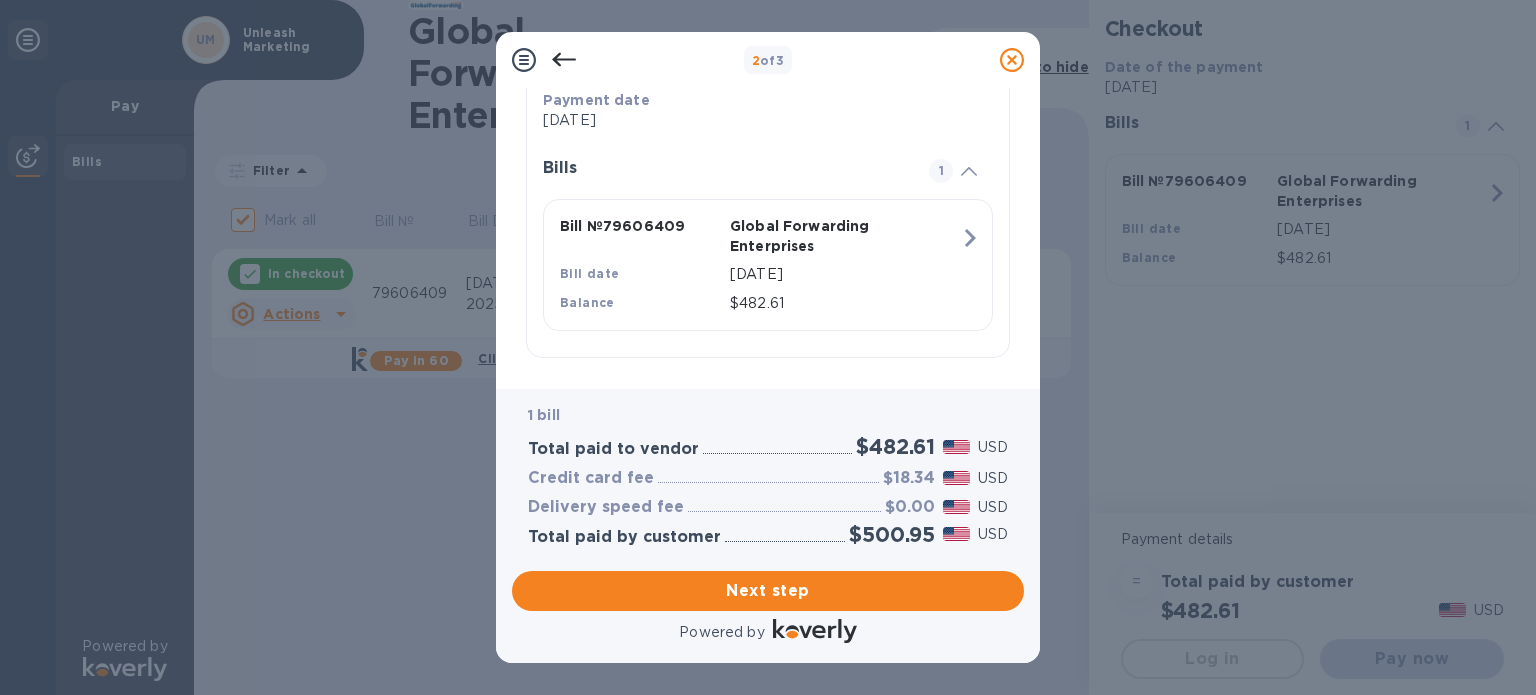 scroll, scrollTop: 415, scrollLeft: 0, axis: vertical 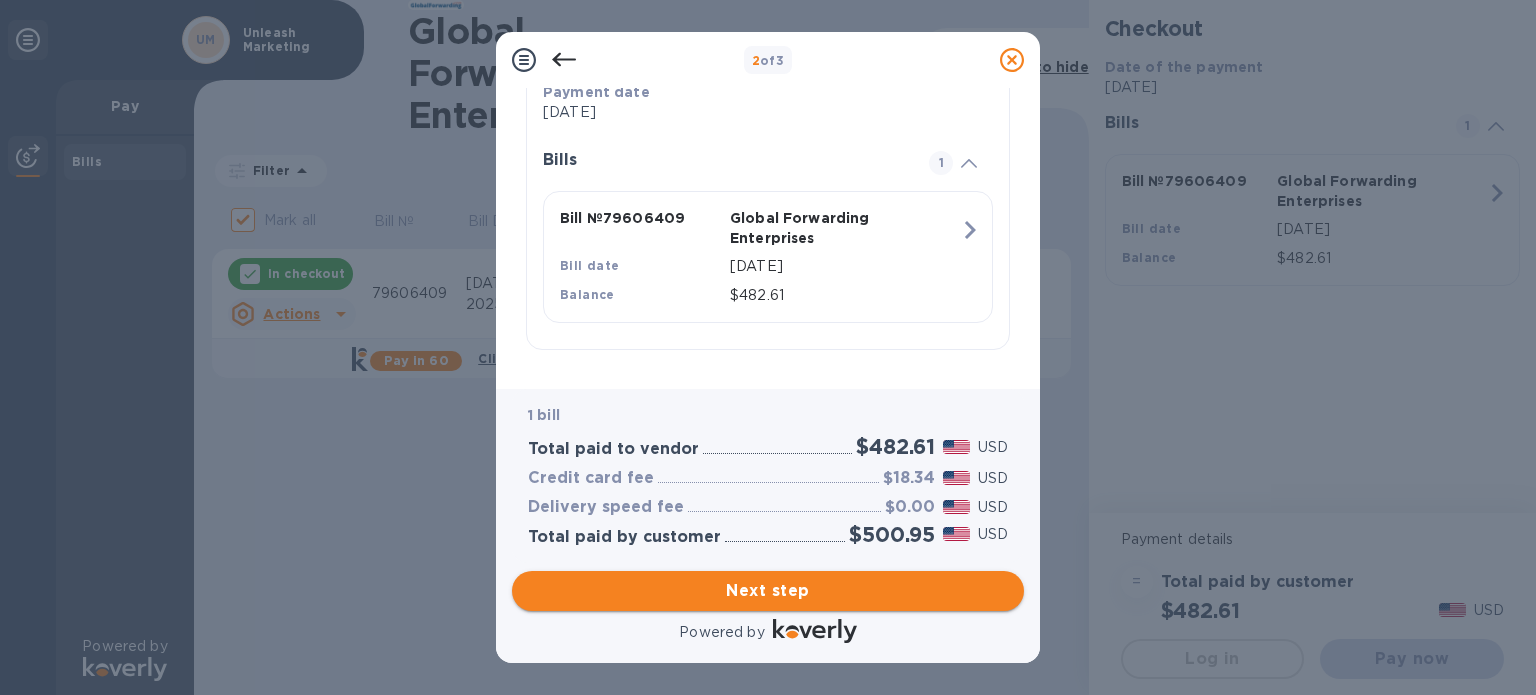 click on "Next step" at bounding box center (768, 591) 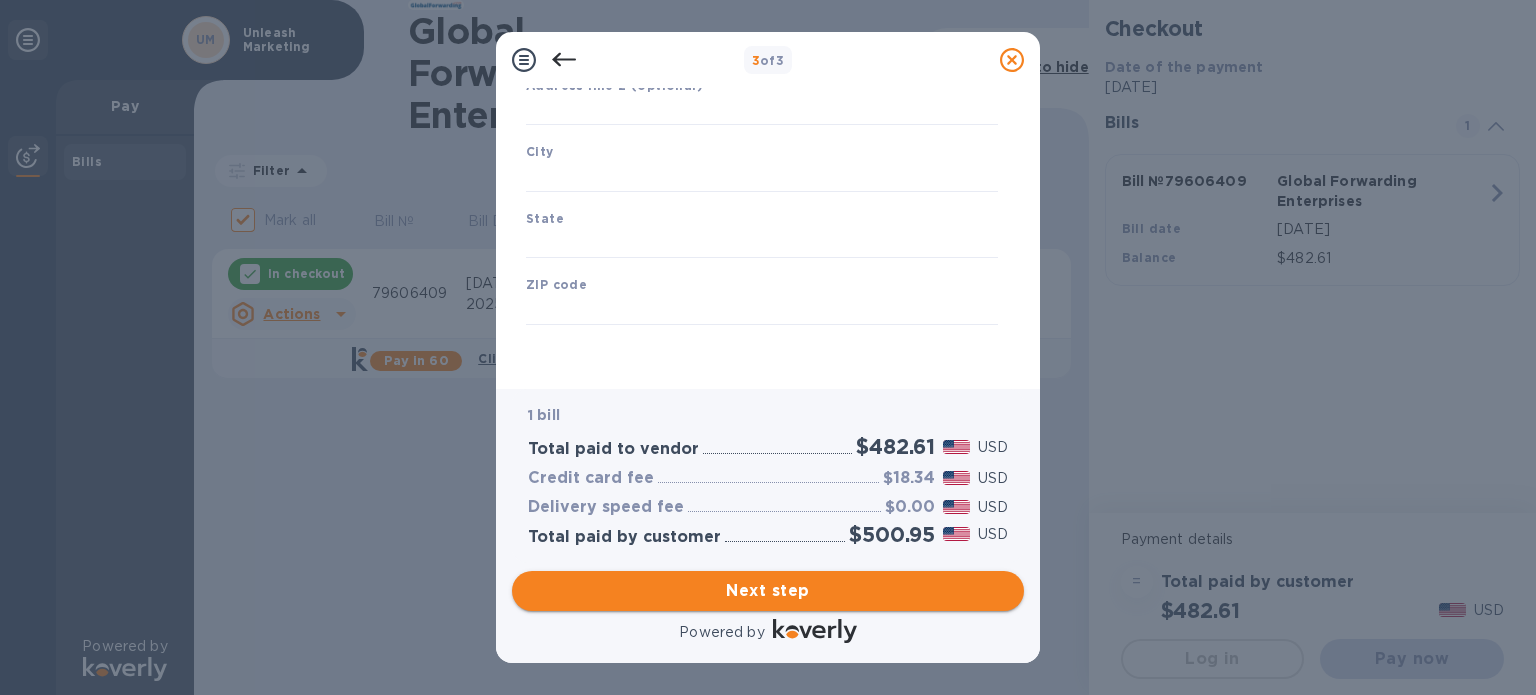 scroll, scrollTop: 289, scrollLeft: 0, axis: vertical 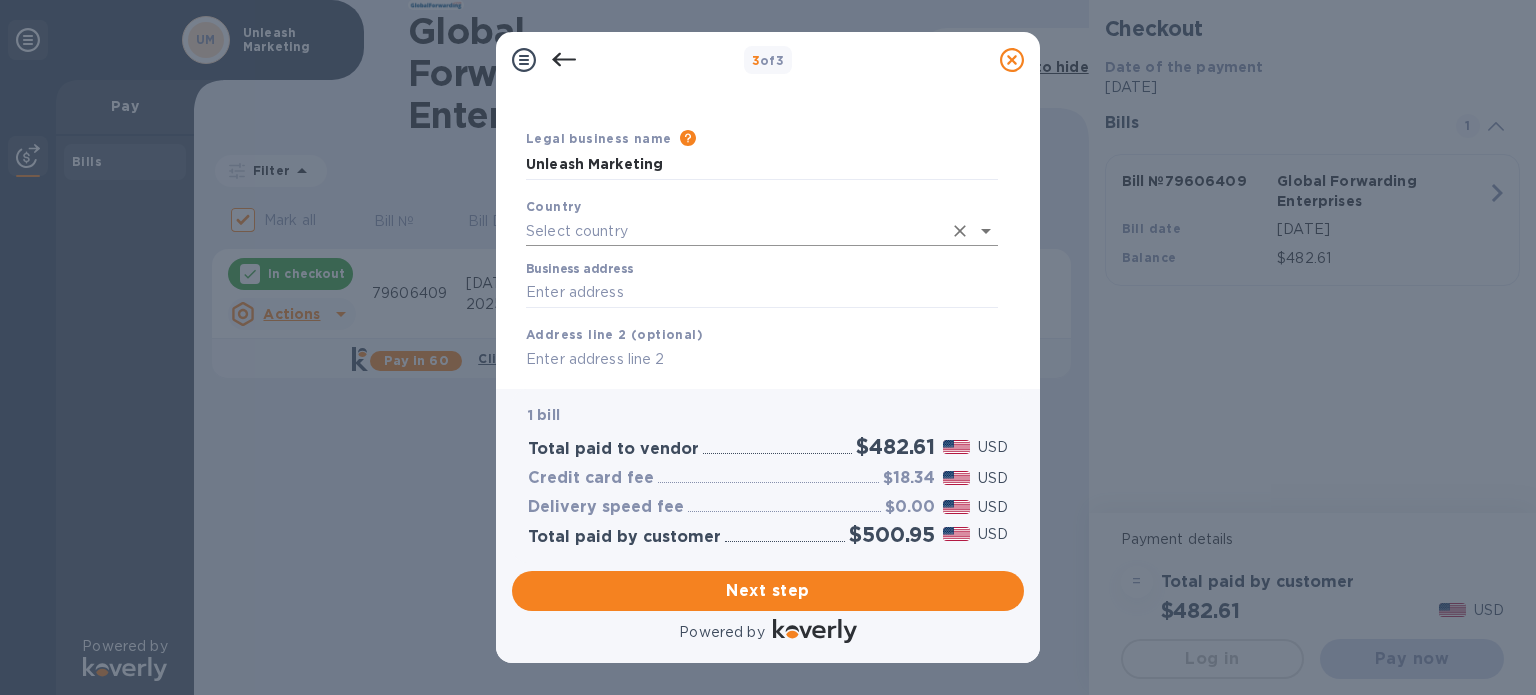 click 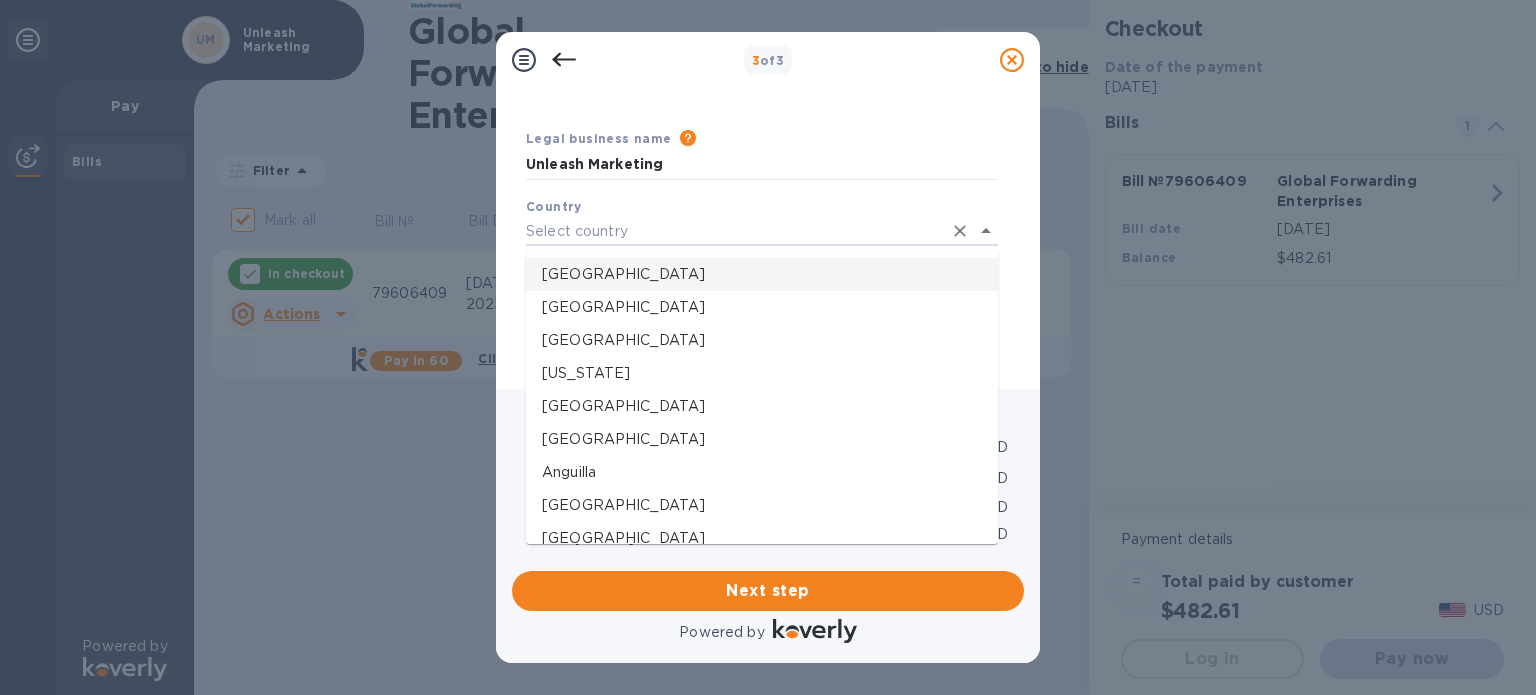 click on "[GEOGRAPHIC_DATA]" at bounding box center (762, 274) 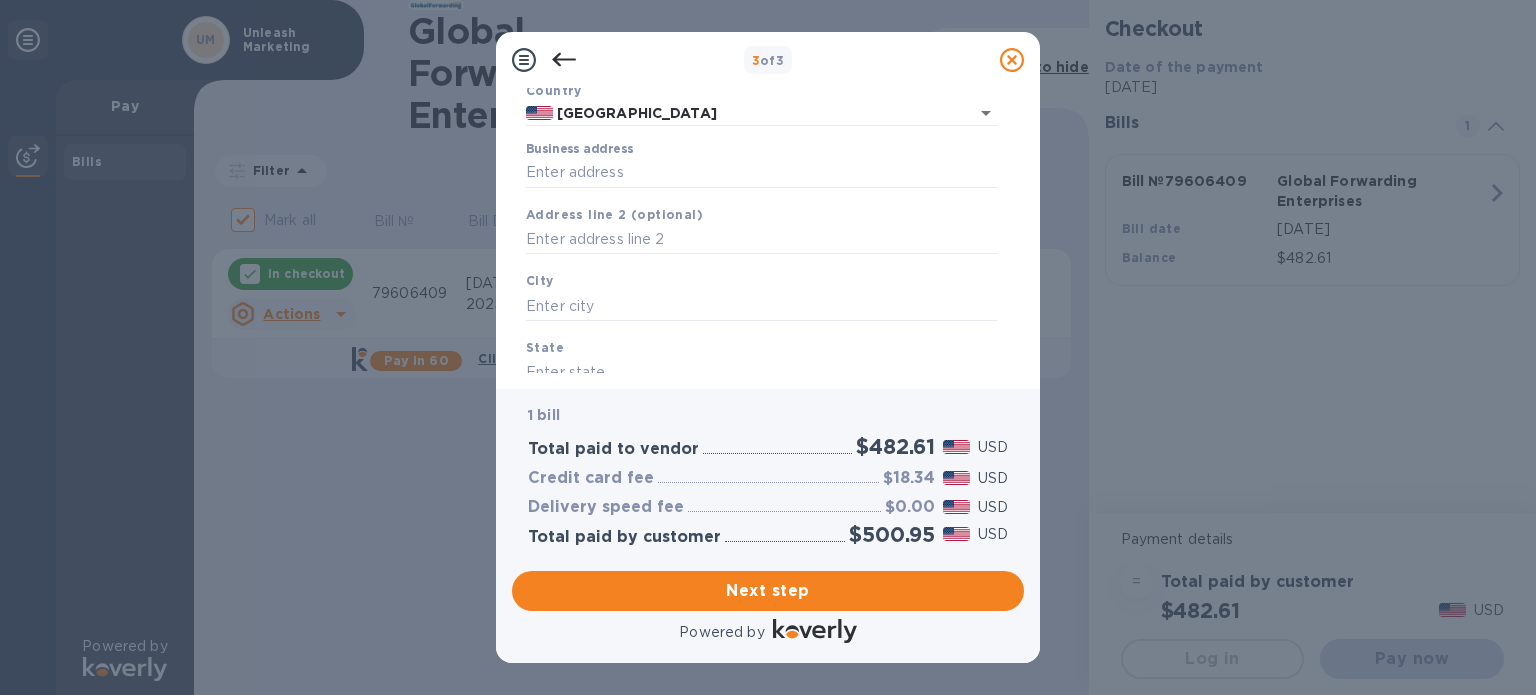 scroll, scrollTop: 155, scrollLeft: 0, axis: vertical 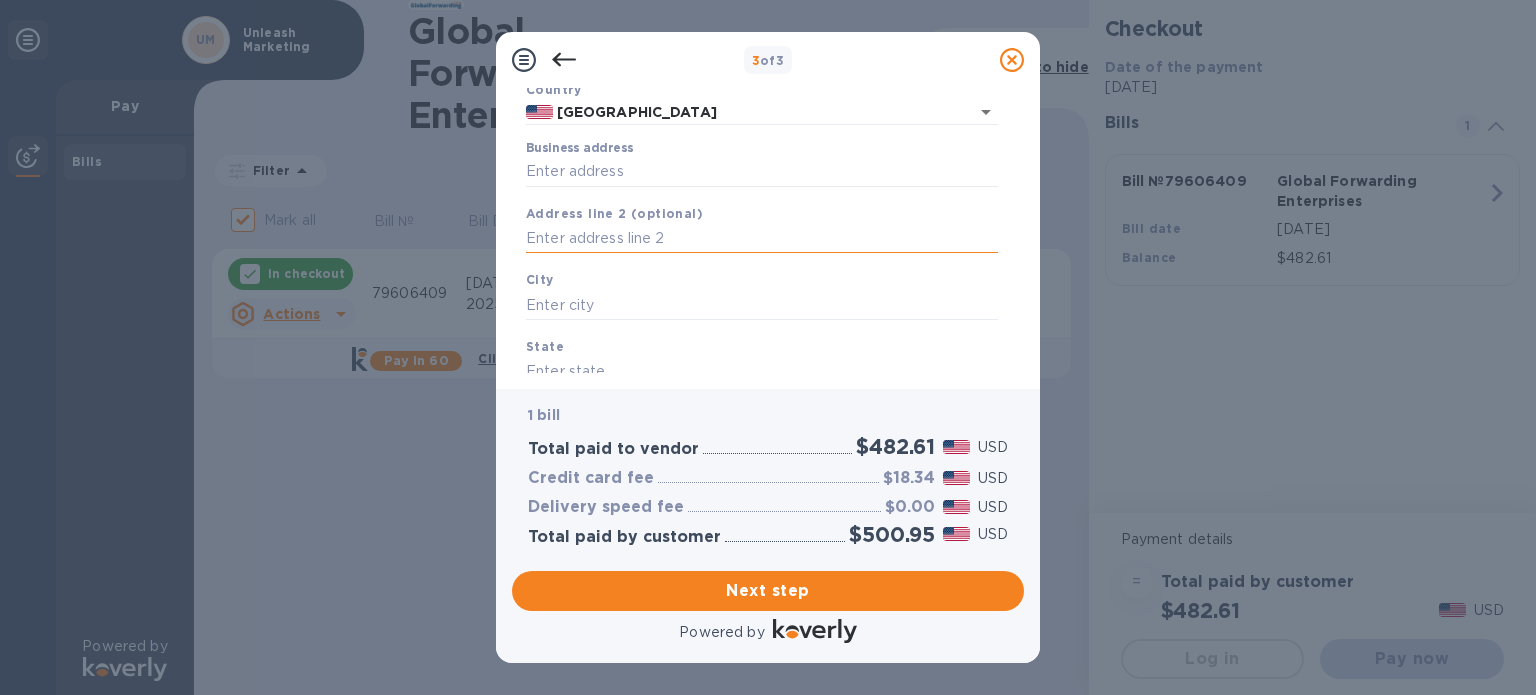 click at bounding box center (762, 239) 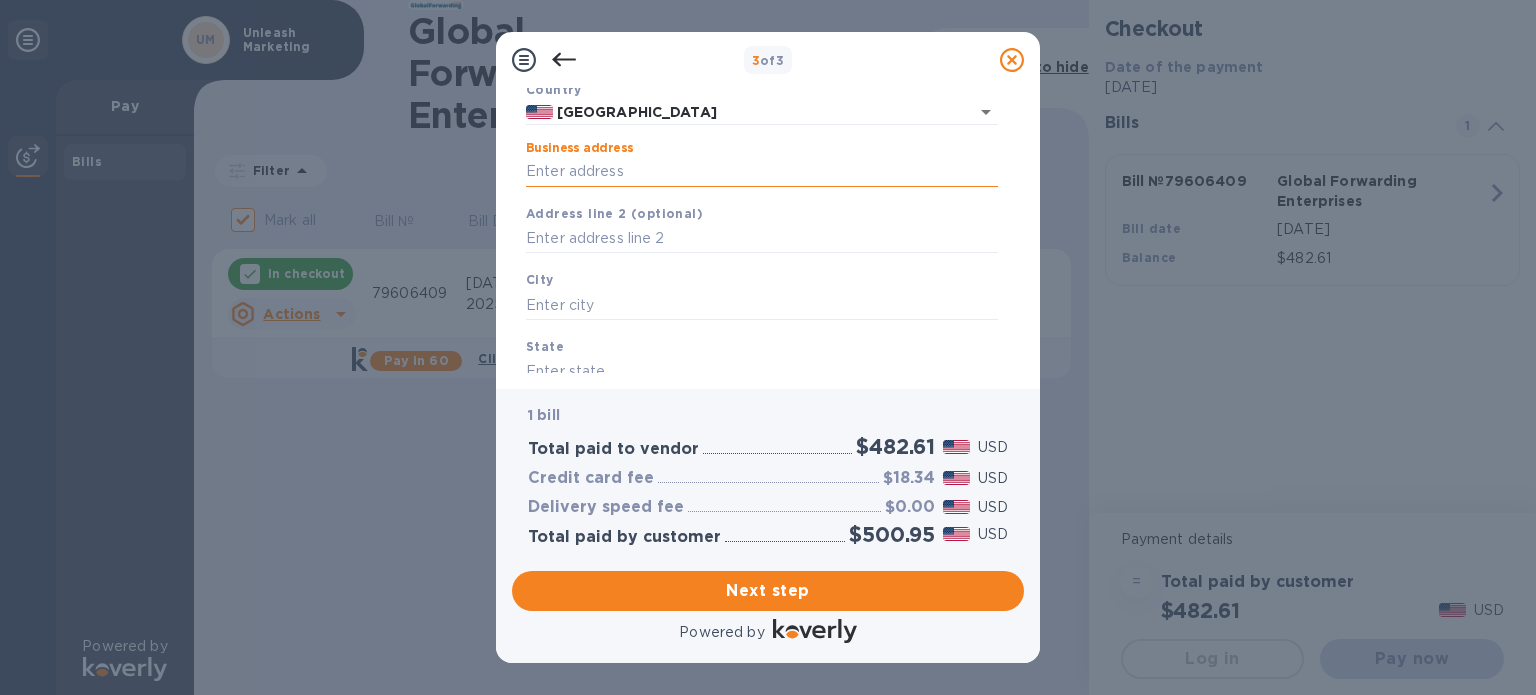 click on "Business address" at bounding box center (762, 172) 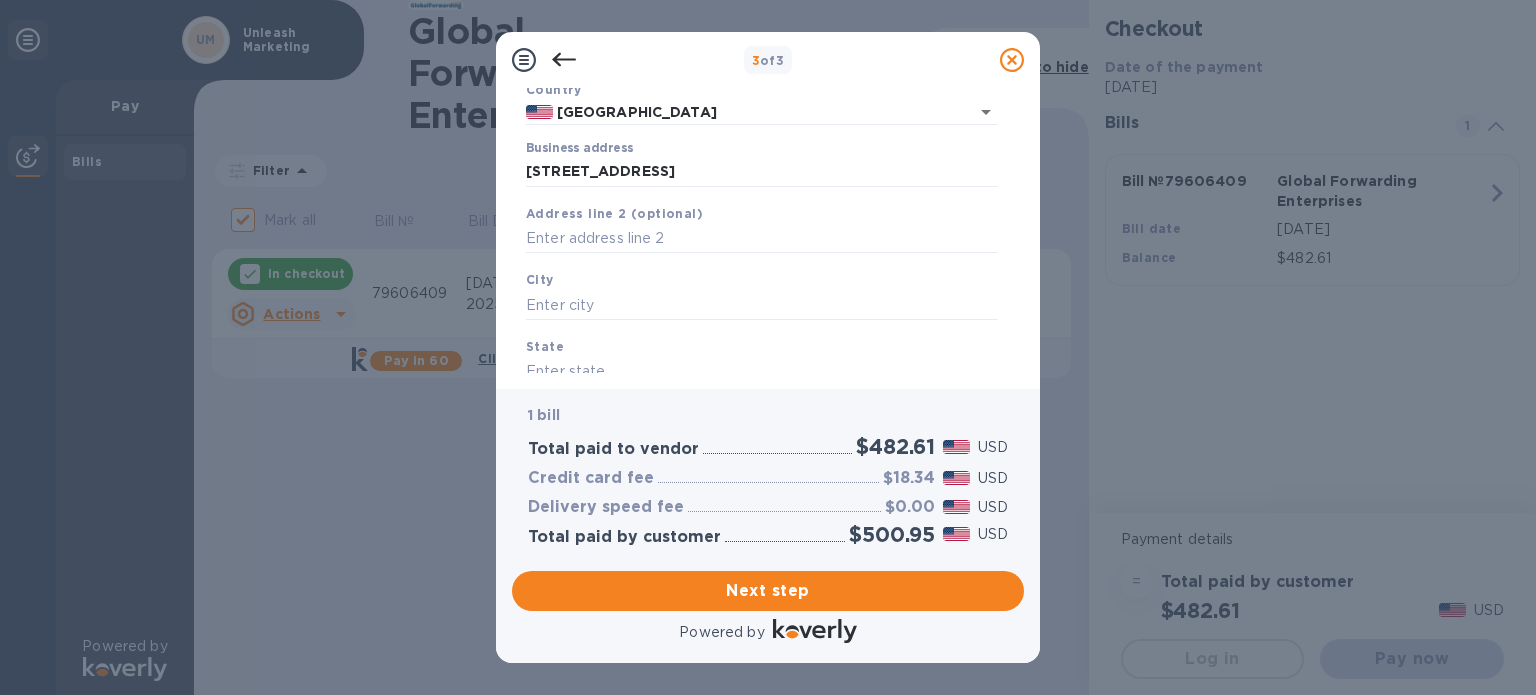 click on "3  of  3 Business Information Legal business name Please provide the legal name that appears on your SS-4 form issued by the IRS when the company was formed. Unleash Marketing Country [GEOGRAPHIC_DATA] Business address [STREET_ADDRESS] Address line 2 (optional) City State ZIP code Save 1 bill Total paid to vendor $482.61 USD Credit card fee $18.34 USD Delivery speed fee $0.00 USD Total paid by customer $500.95 USD Next step Powered by" at bounding box center [768, 347] 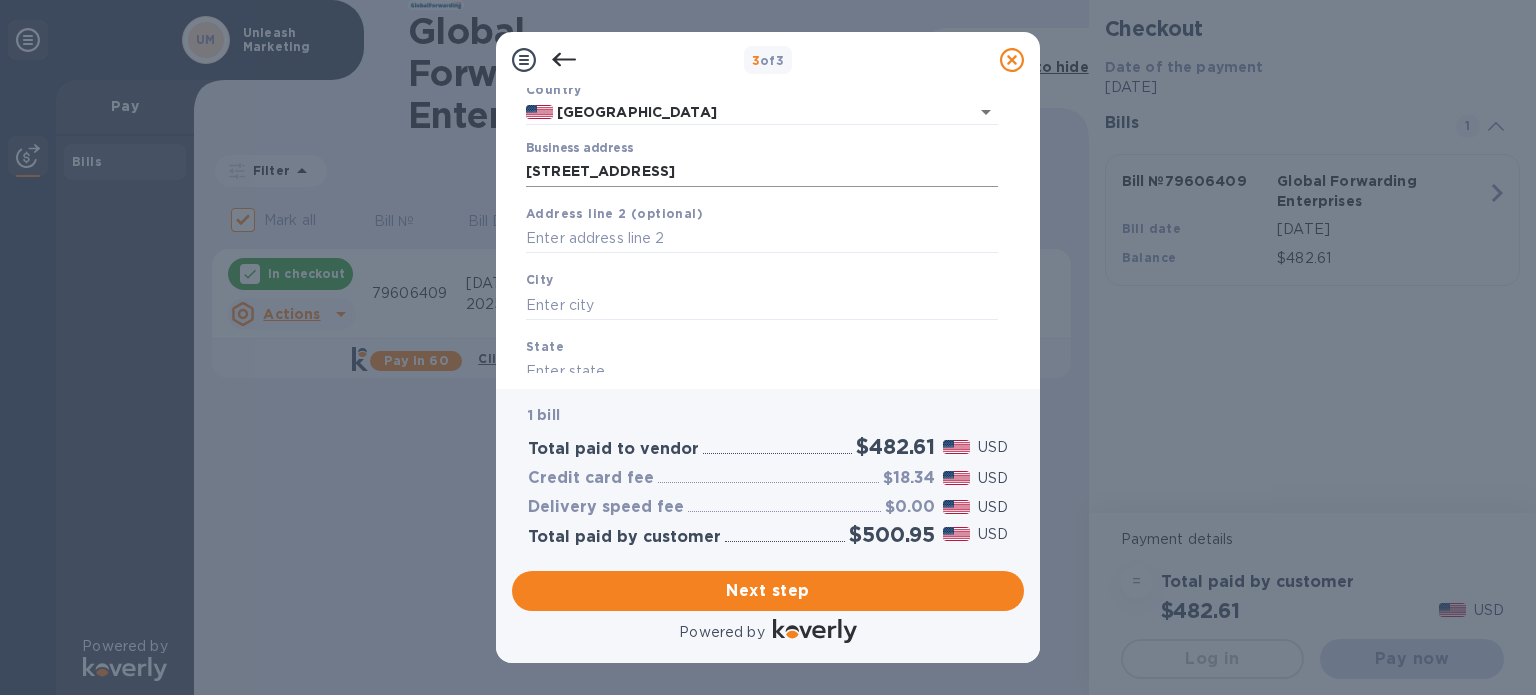 click on "[STREET_ADDRESS]" at bounding box center (762, 172) 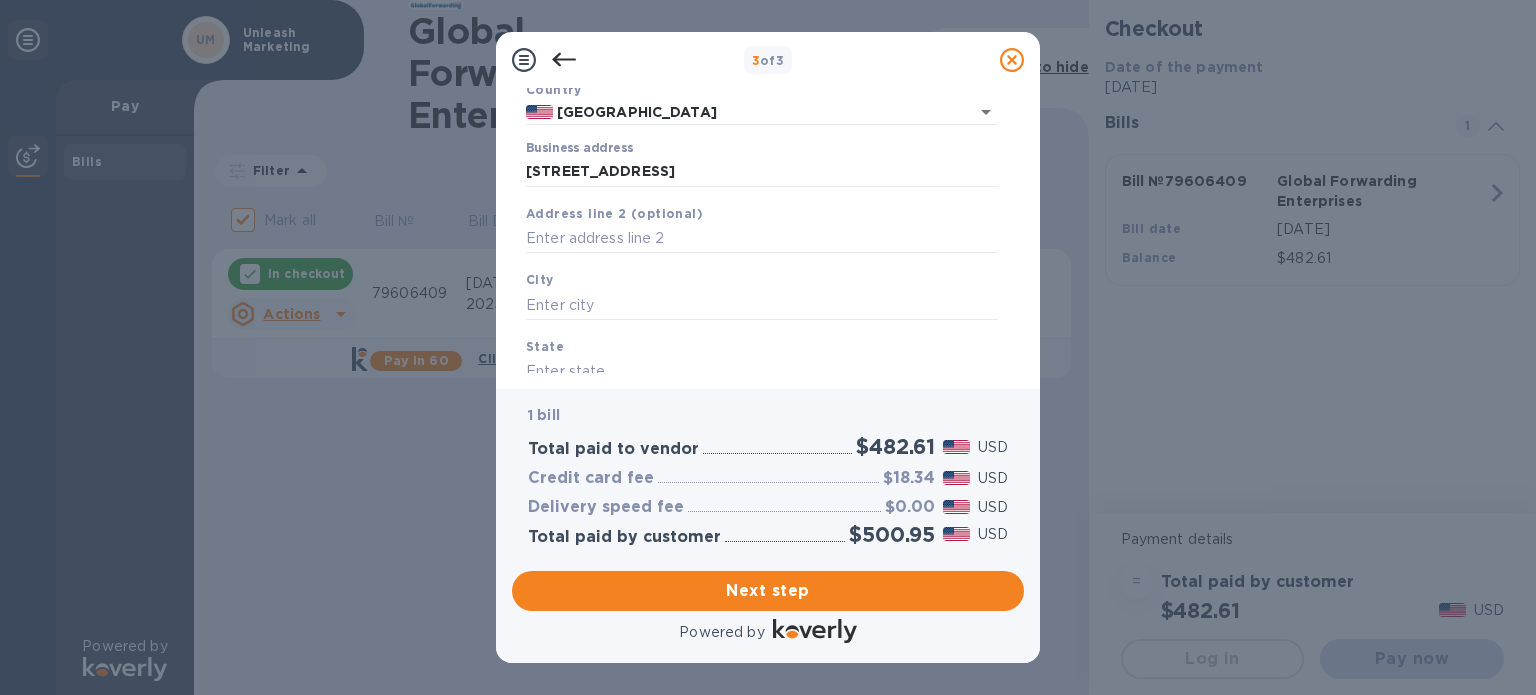 type on "[STREET_ADDRESS]" 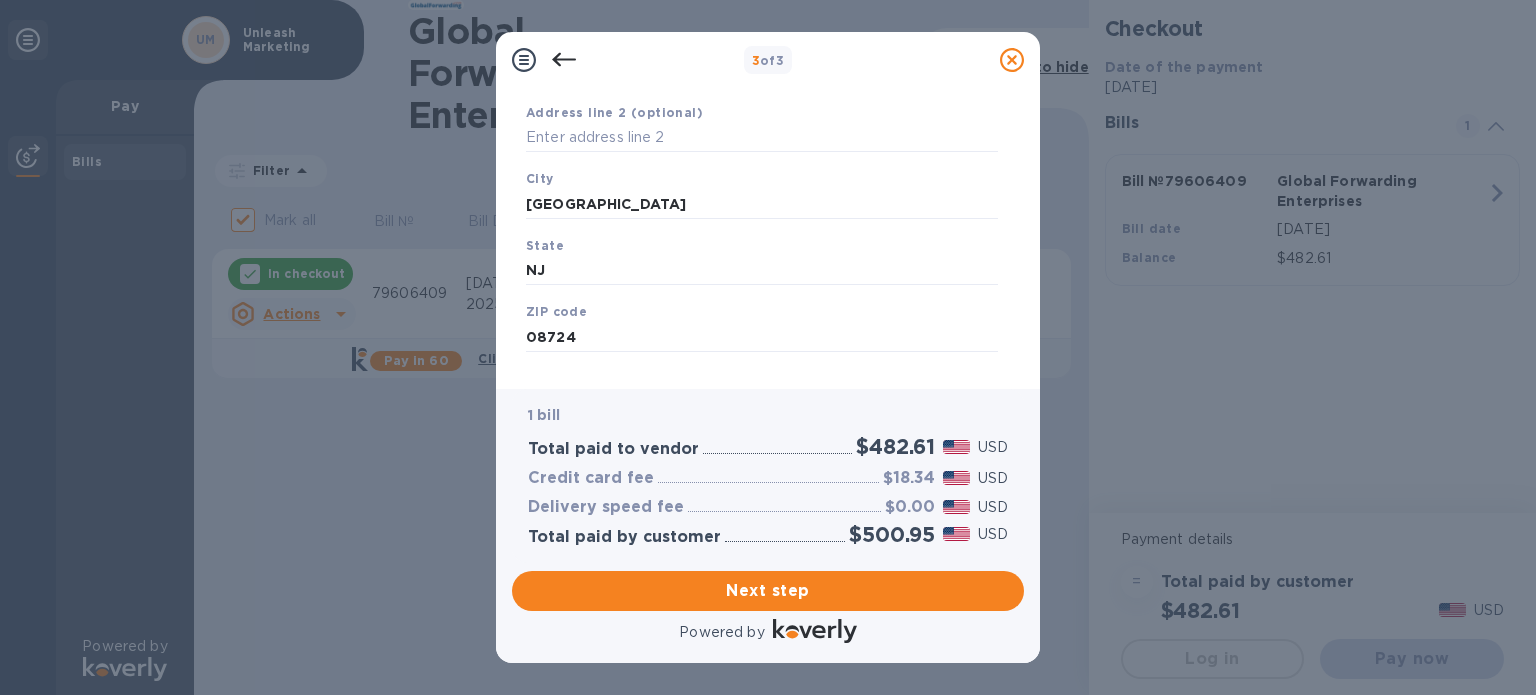 scroll, scrollTop: 285, scrollLeft: 0, axis: vertical 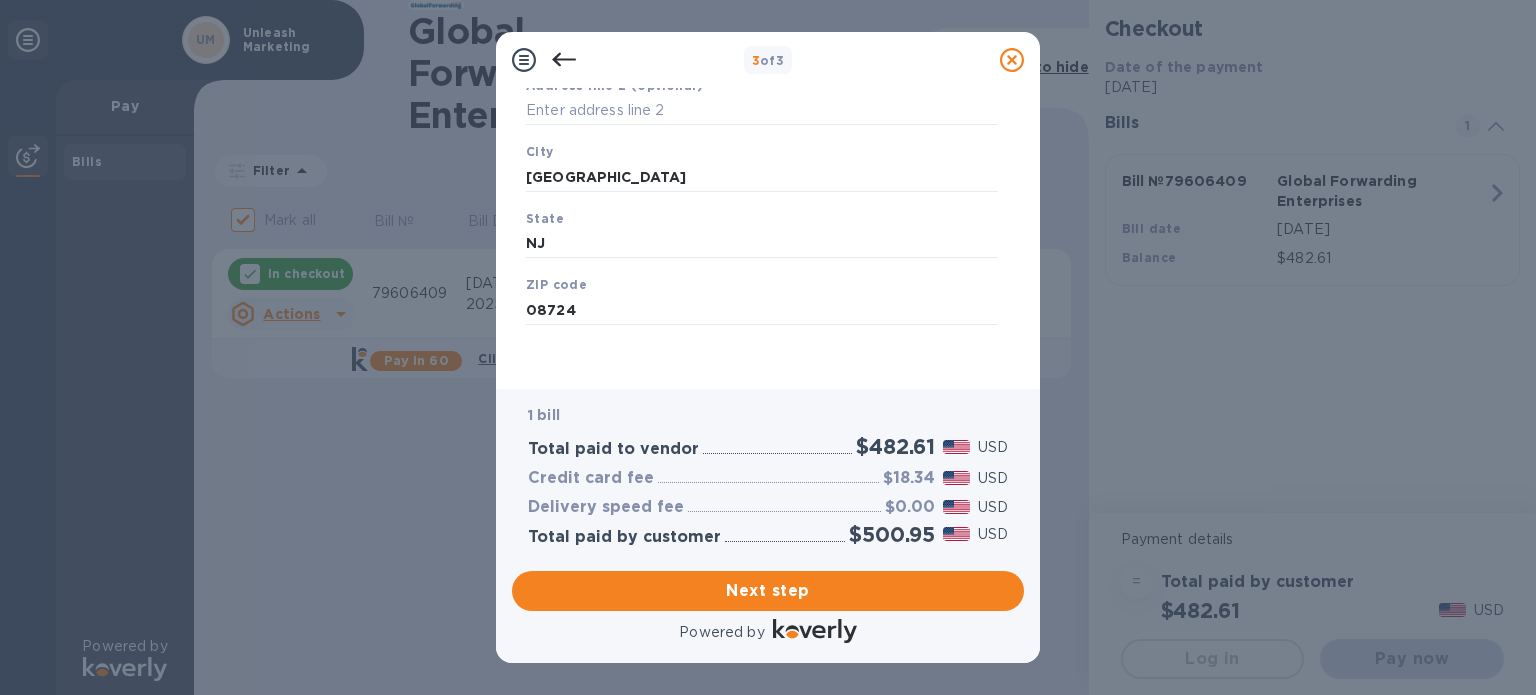click on "Legal business name Please provide the legal name that appears on your SS-4 form issued by the IRS when the company was formed. Unleash Marketing Country [GEOGRAPHIC_DATA] Business address [STREET_ADDRESS][US_STATE] Save" at bounding box center [762, 128] 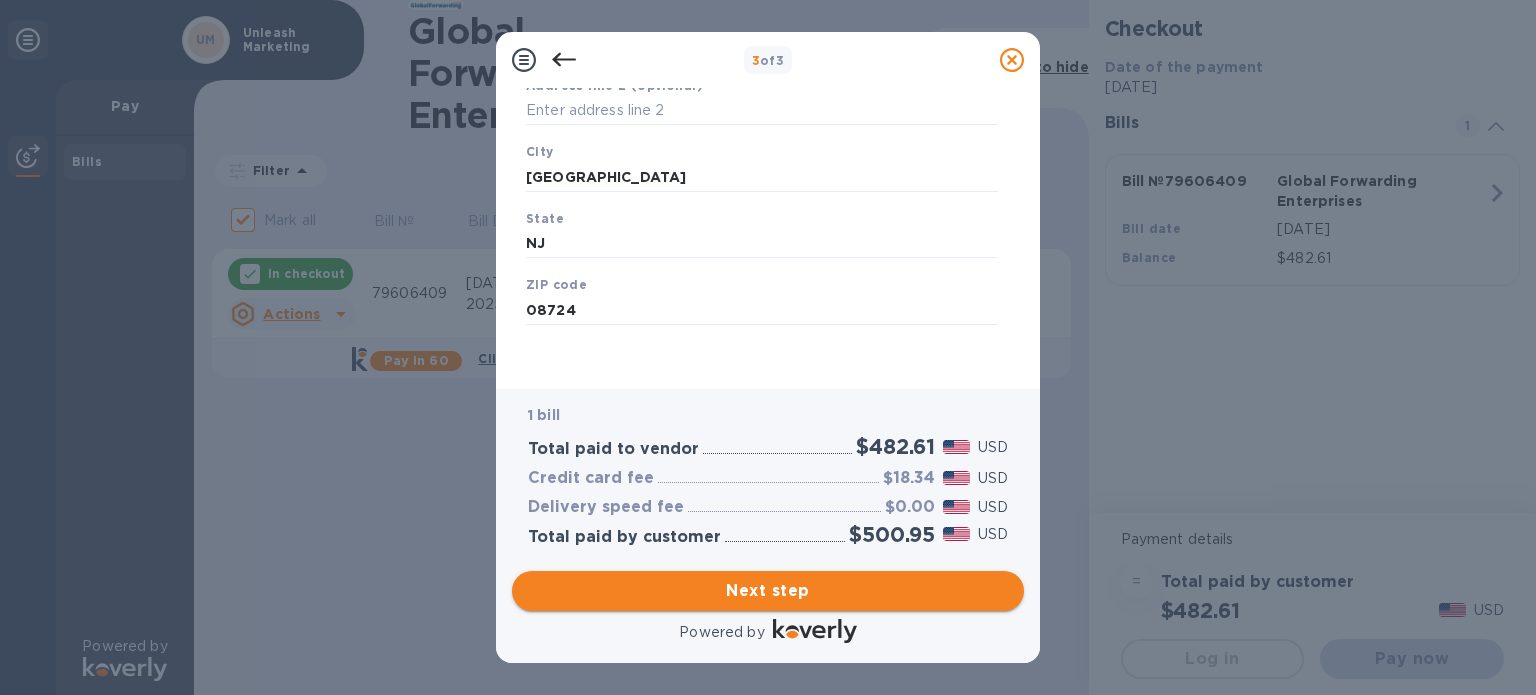click on "Next step" at bounding box center [768, 591] 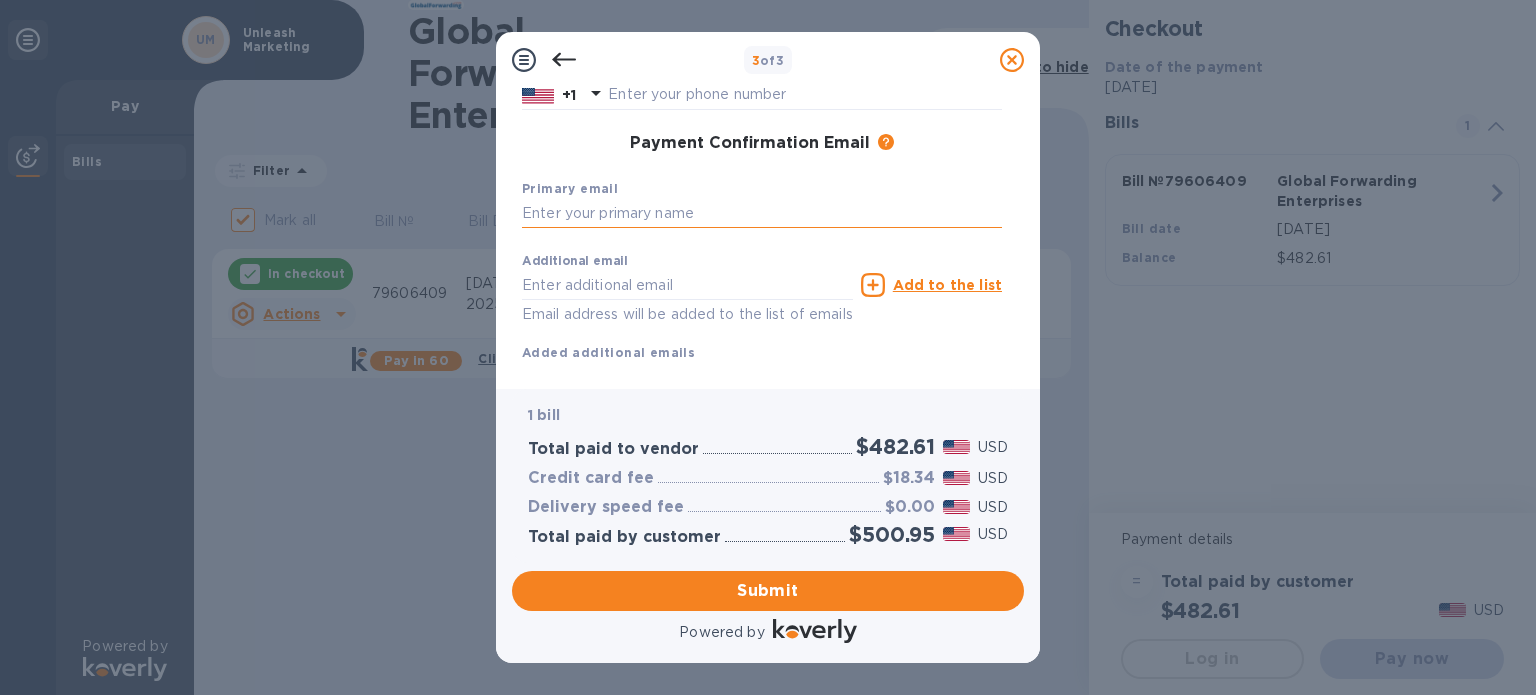 click at bounding box center [762, 214] 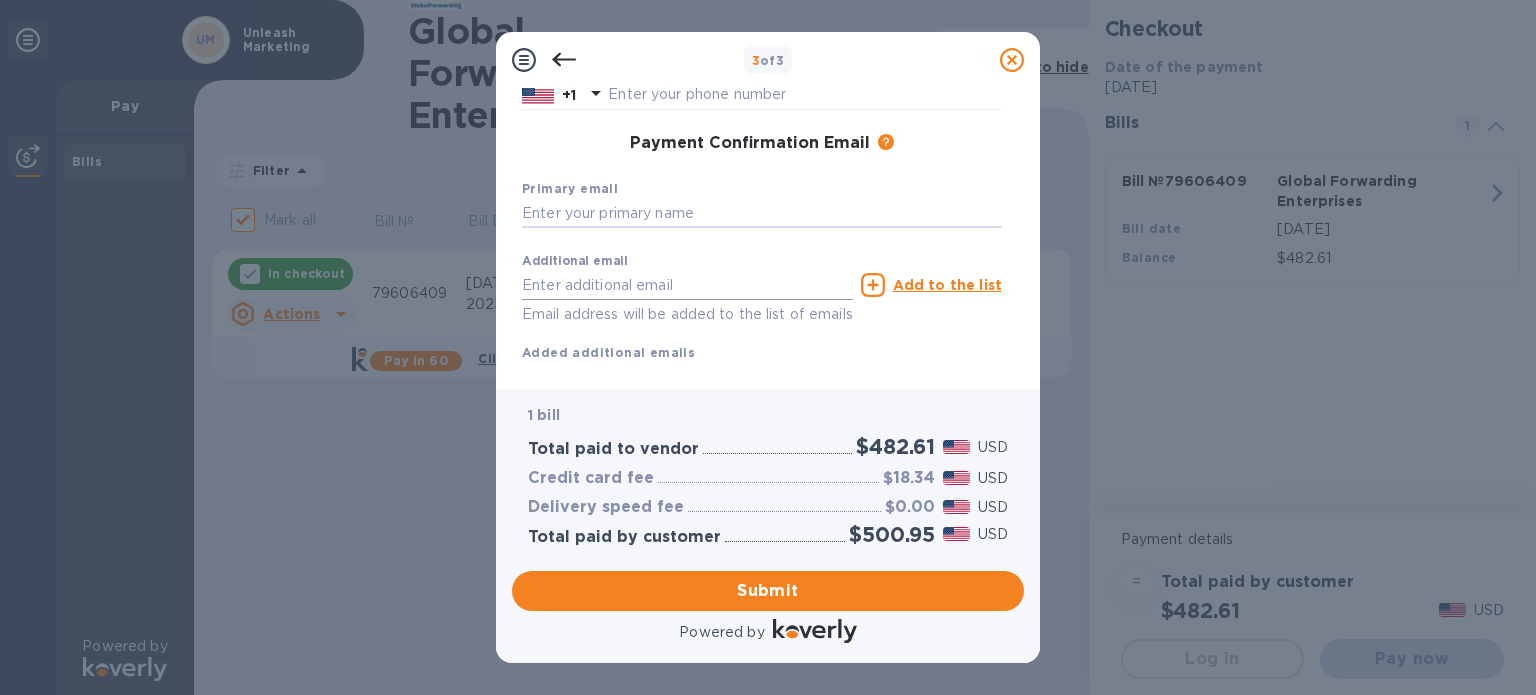 click at bounding box center (687, 285) 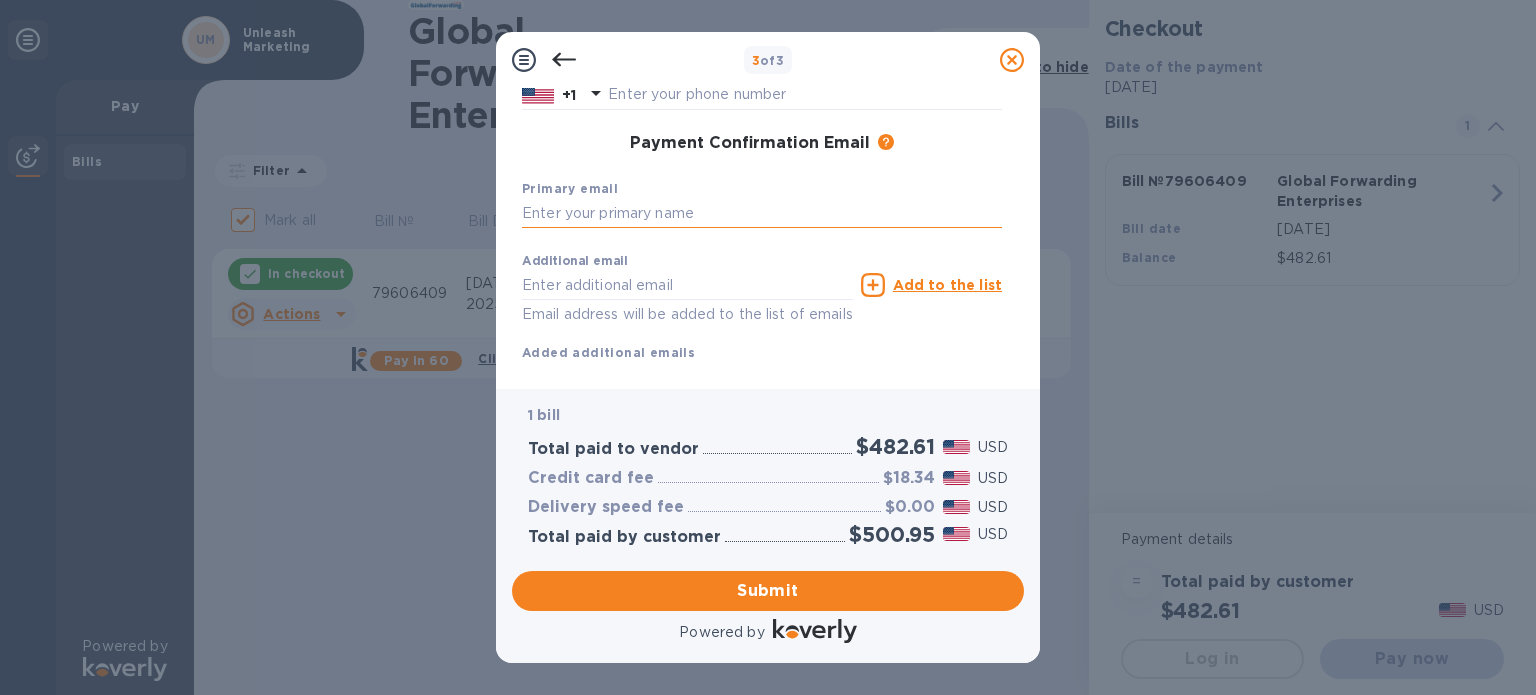 click at bounding box center [762, 214] 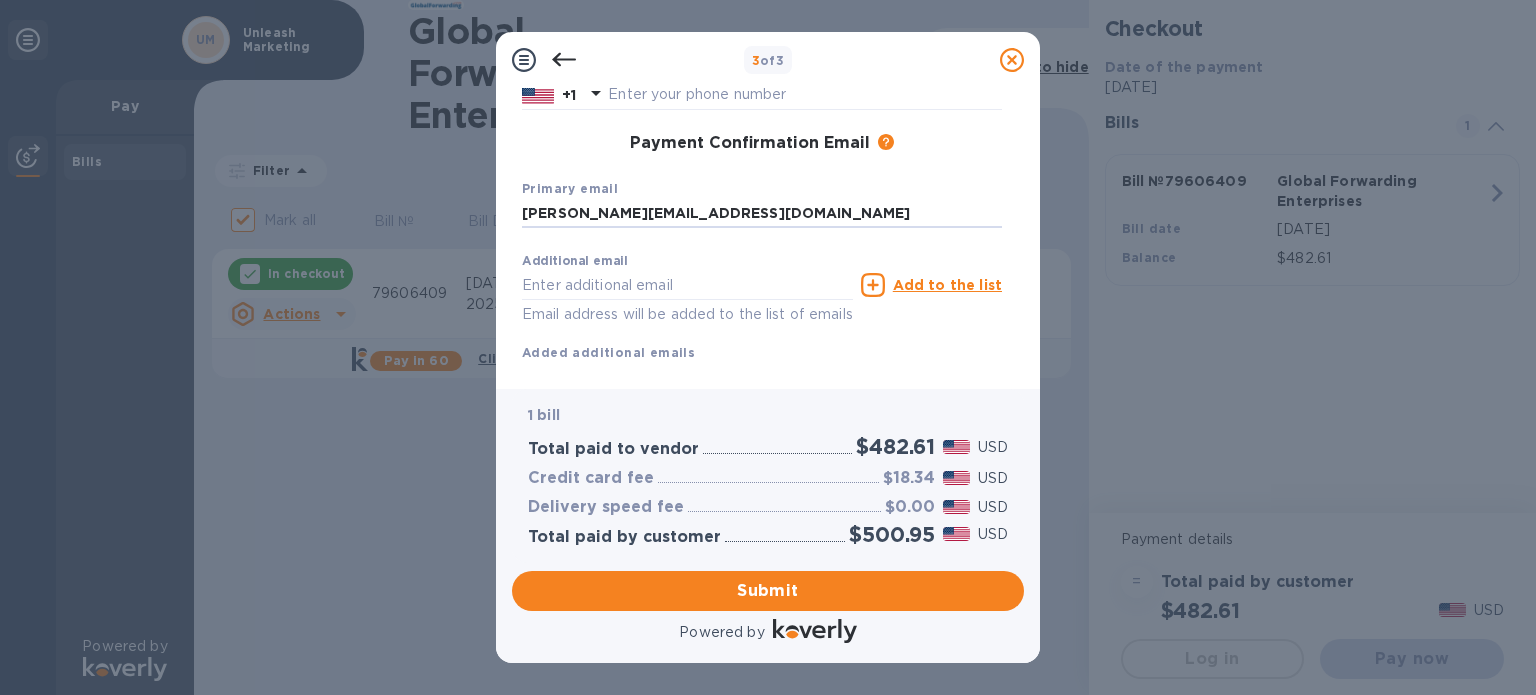 type on "[PERSON_NAME][EMAIL_ADDRESS][DOMAIN_NAME]" 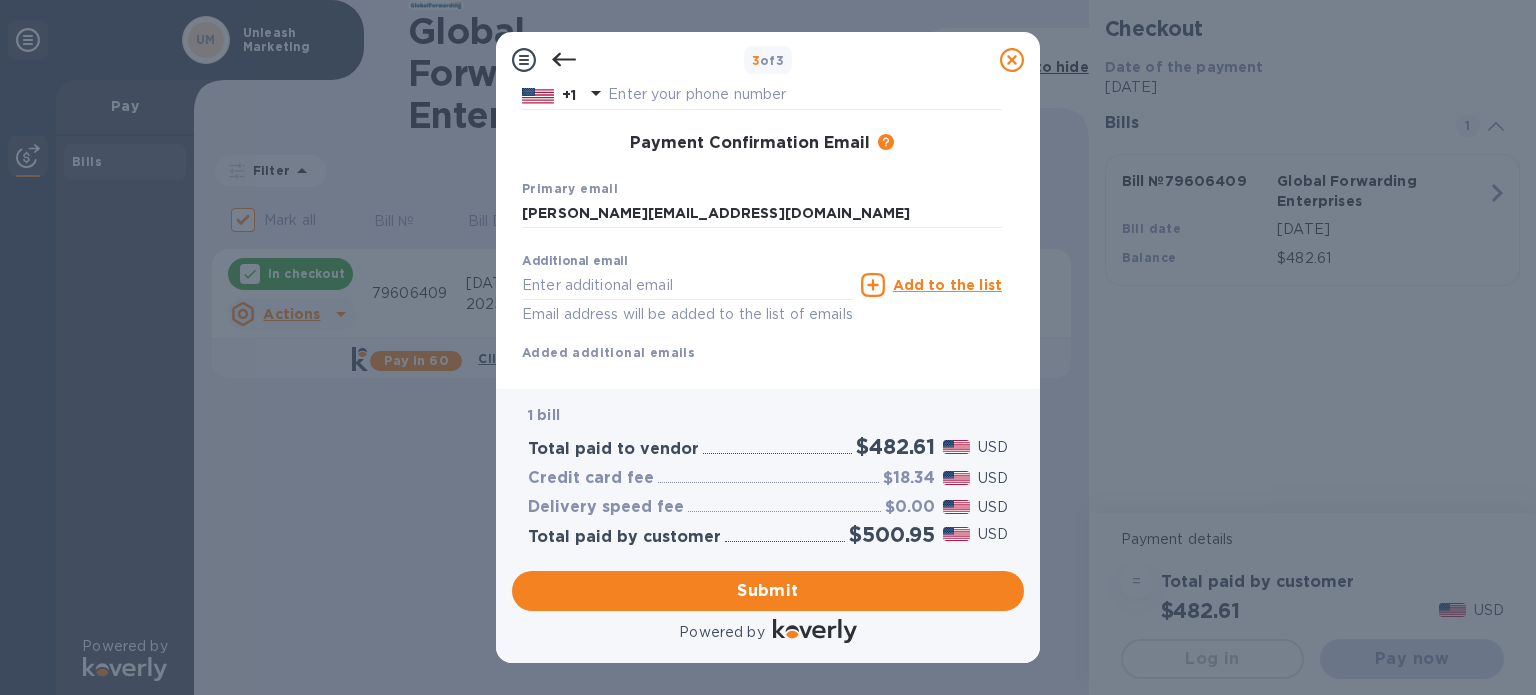 scroll, scrollTop: 332, scrollLeft: 0, axis: vertical 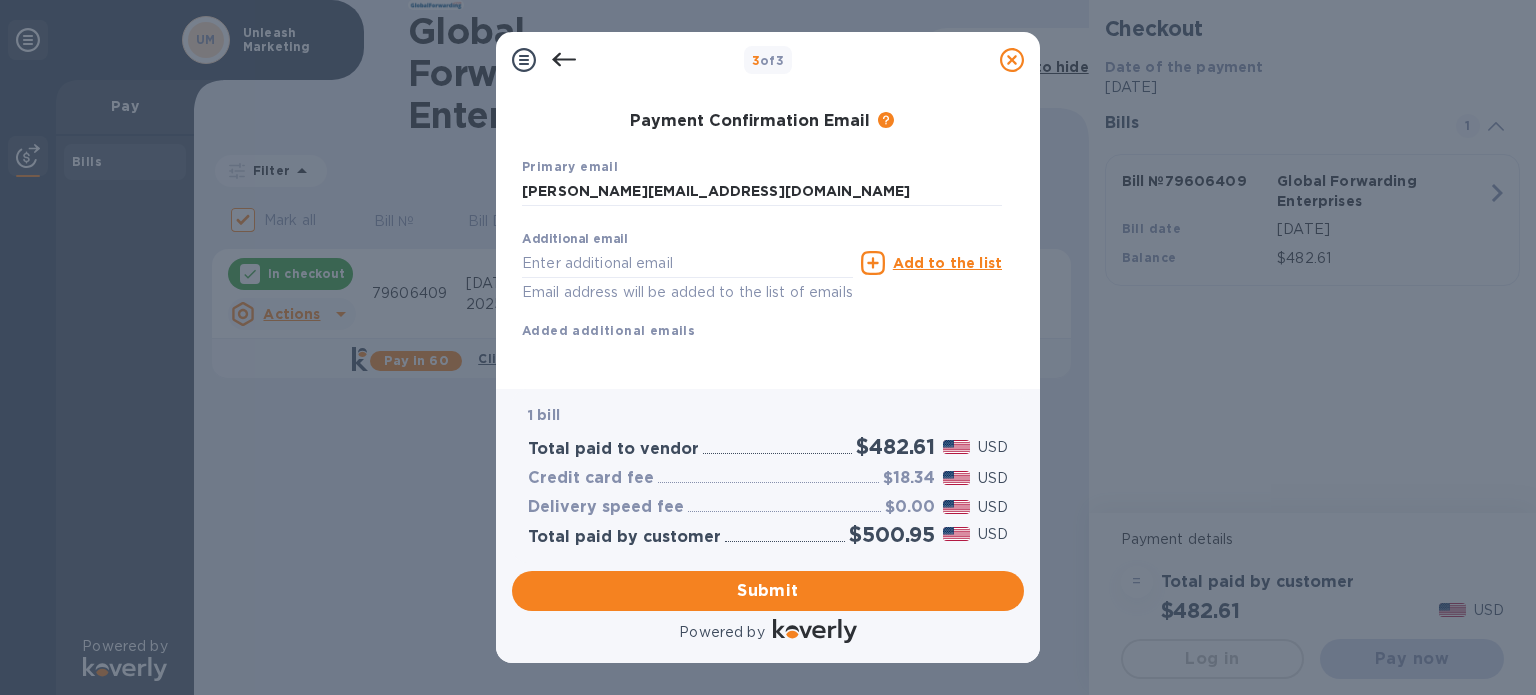 click on "Primary email [PERSON_NAME][EMAIL_ADDRESS][DOMAIN_NAME]" at bounding box center [762, 181] 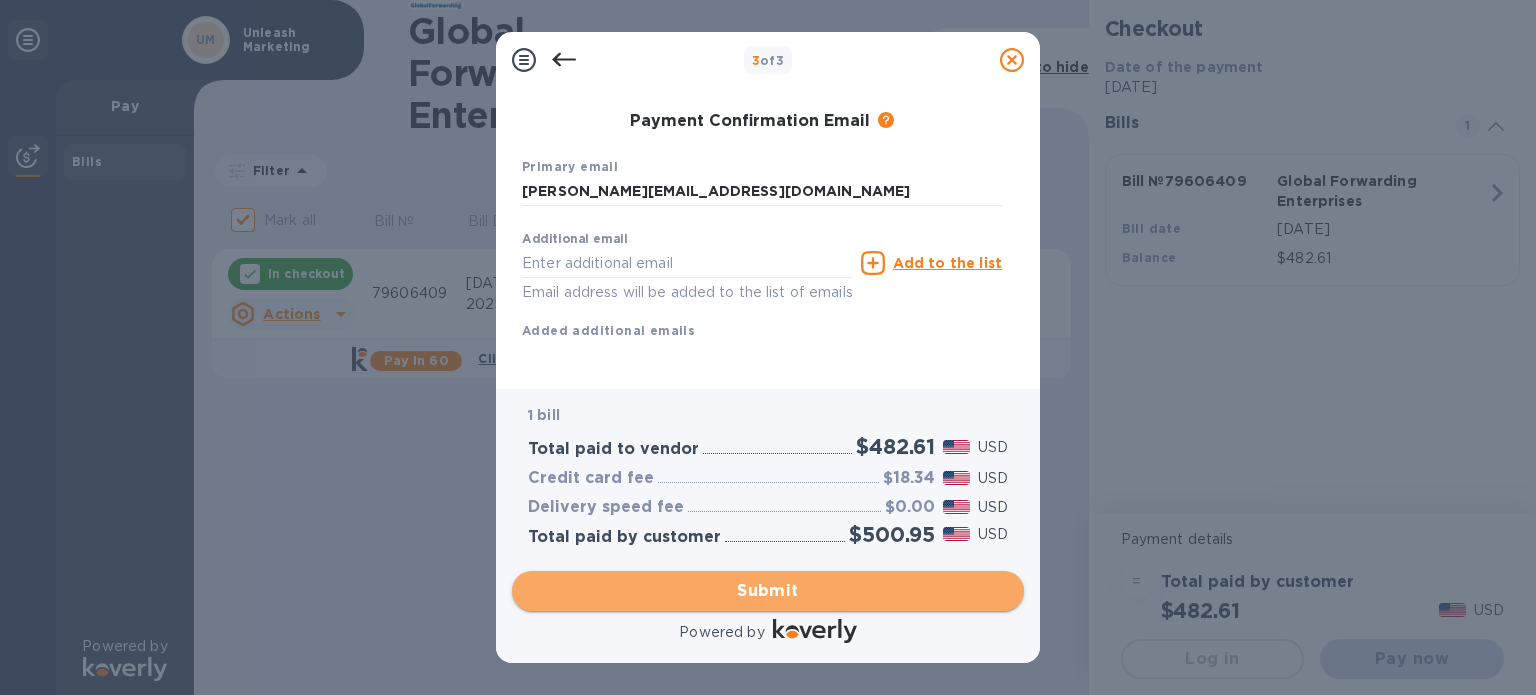 drag, startPoint x: 799, startPoint y: 593, endPoint x: 754, endPoint y: 590, distance: 45.099888 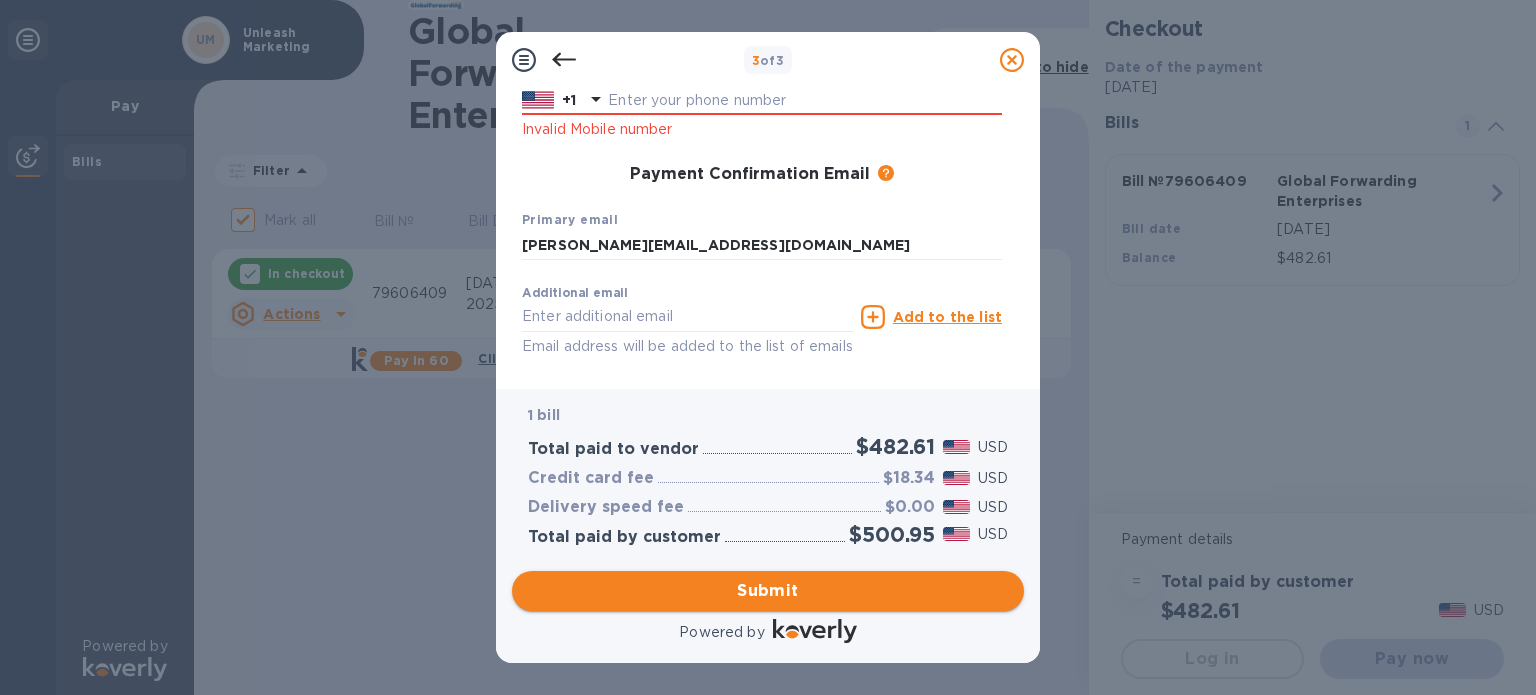 scroll, scrollTop: 410, scrollLeft: 0, axis: vertical 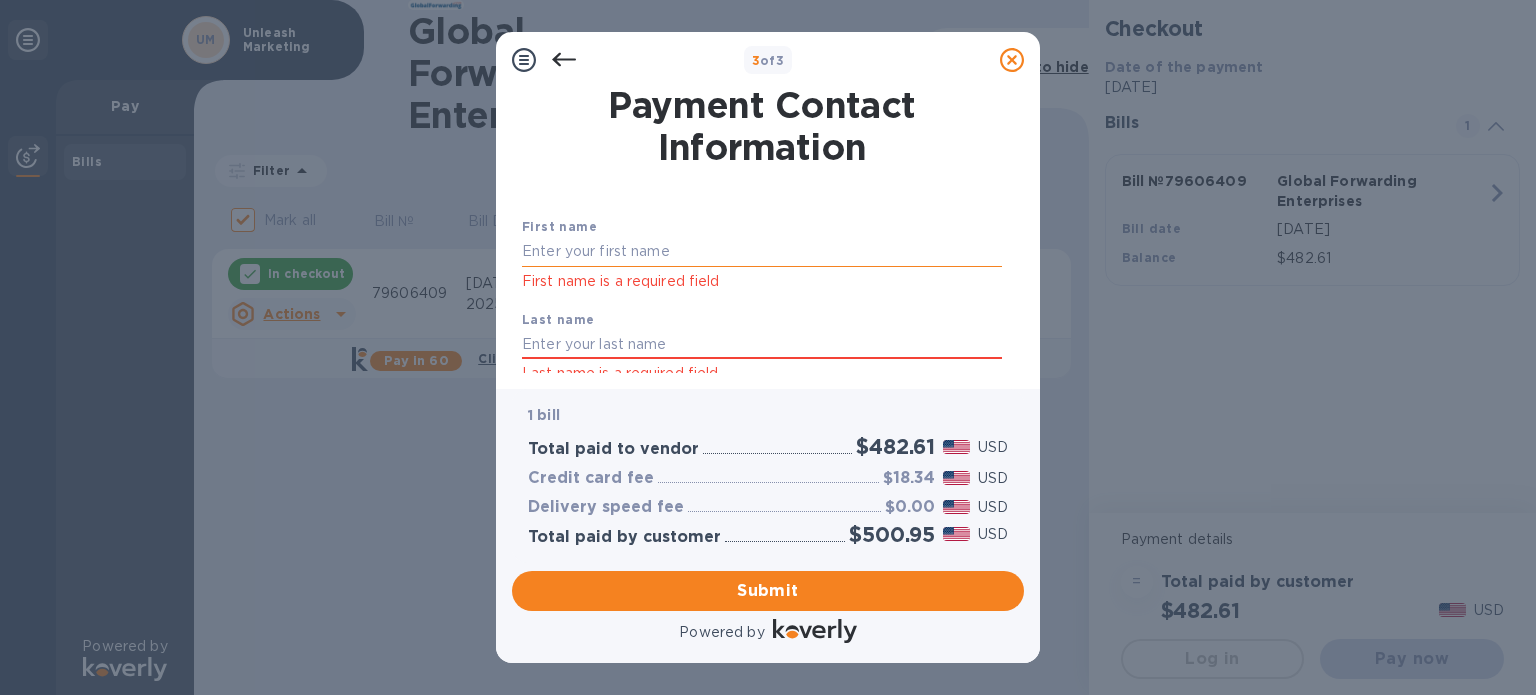 click at bounding box center [762, 252] 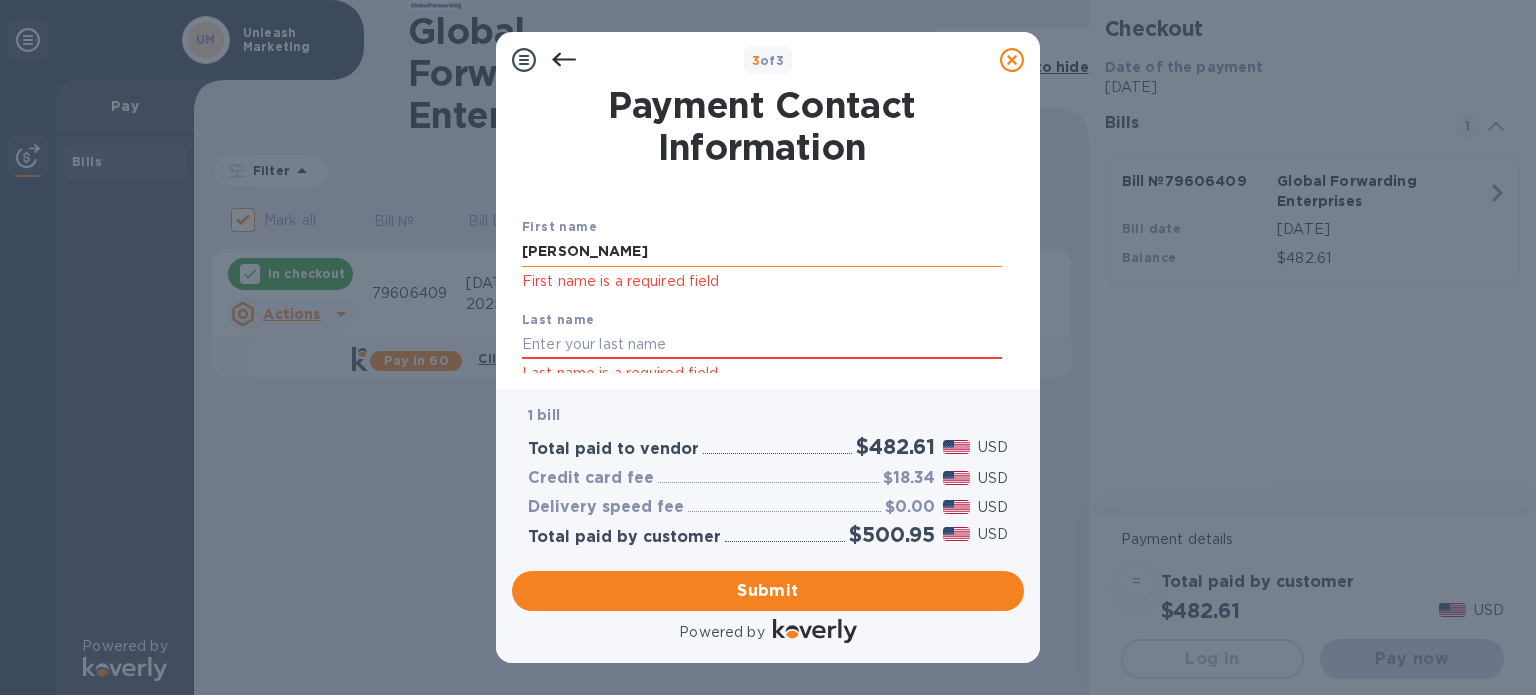 drag, startPoint x: 649, startPoint y: 245, endPoint x: 557, endPoint y: 247, distance: 92.021736 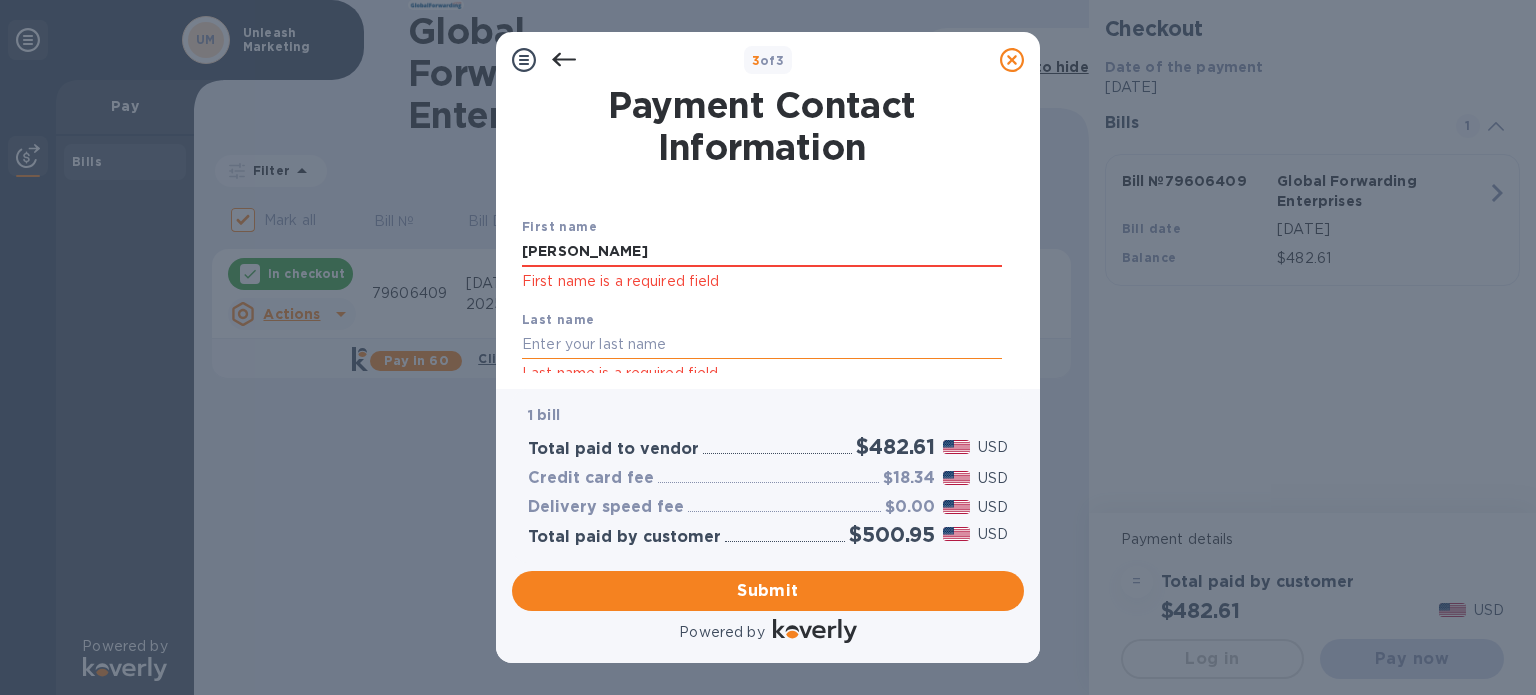 type on "[PERSON_NAME]" 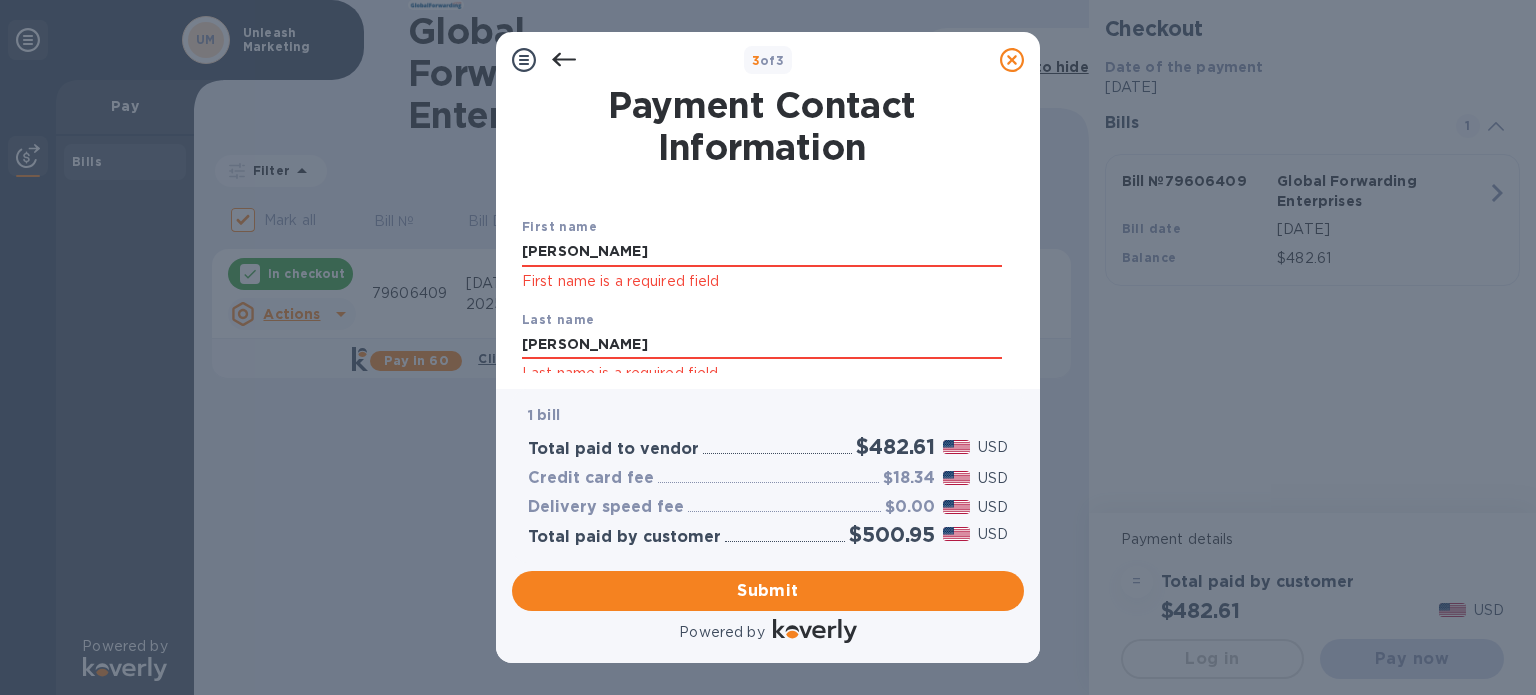 type on "[PERSON_NAME]" 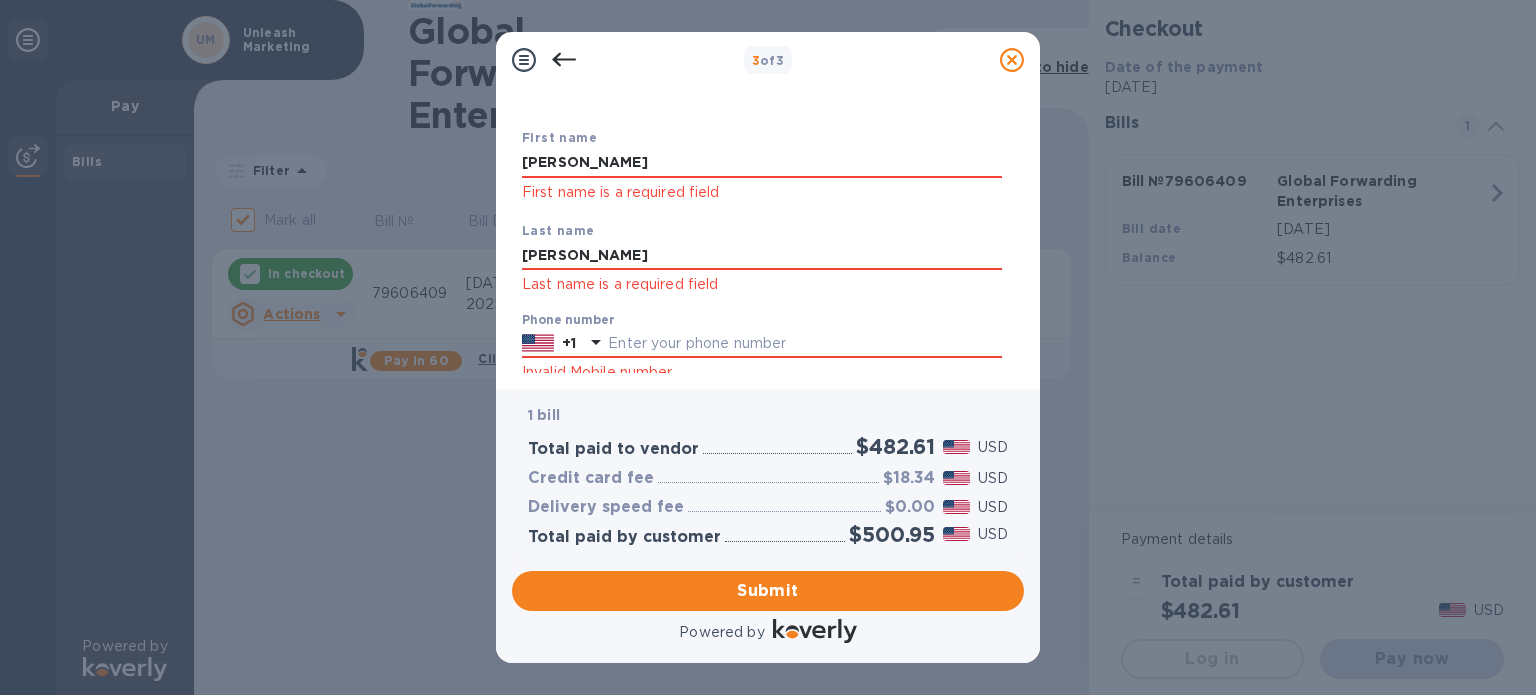 scroll, scrollTop: 107, scrollLeft: 0, axis: vertical 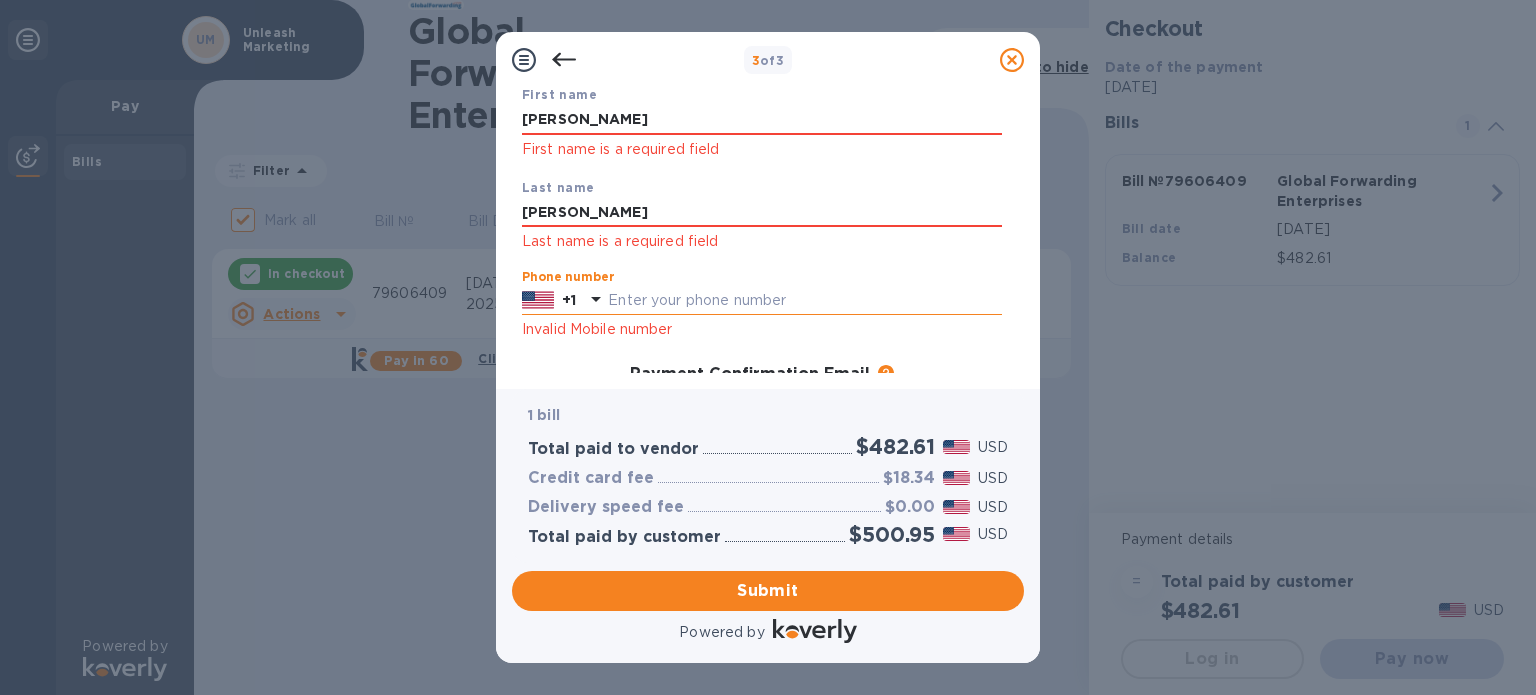click at bounding box center [805, 301] 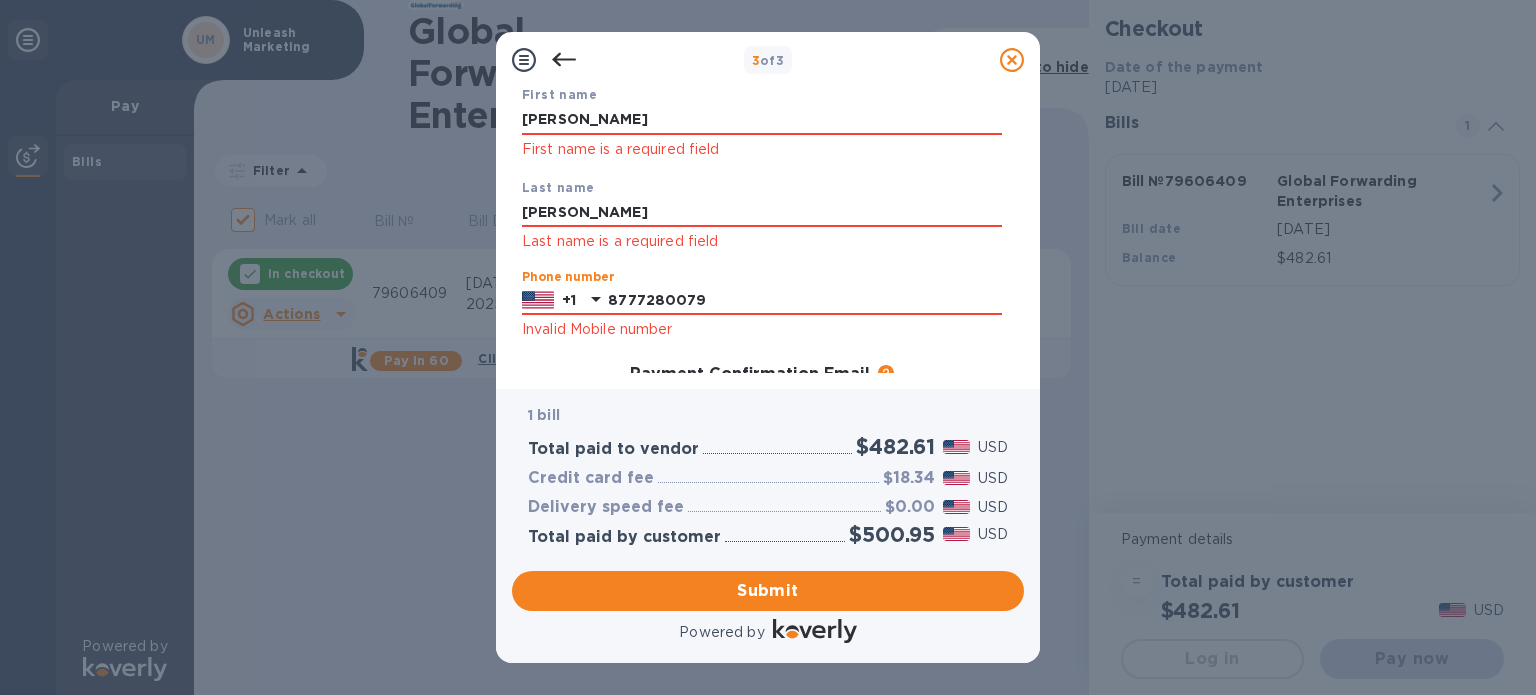type on "8777280079" 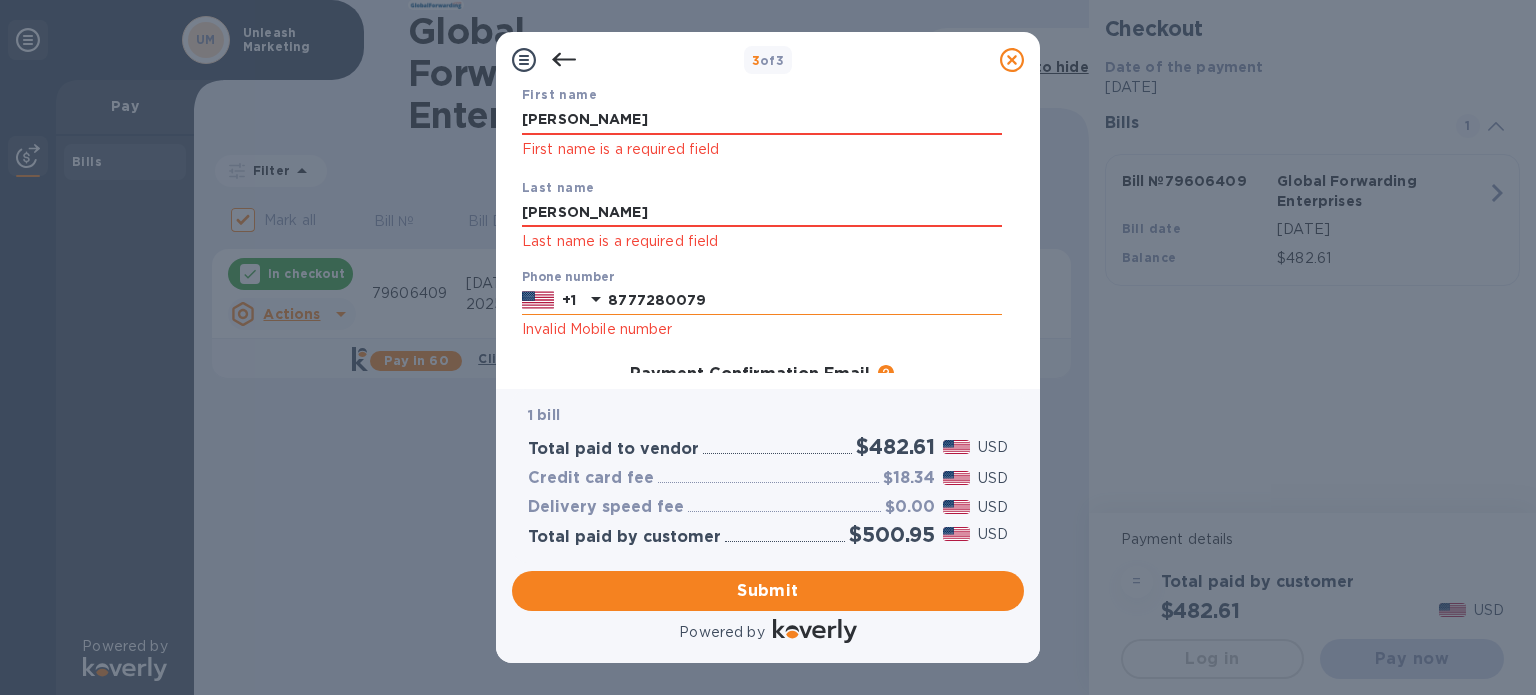 click 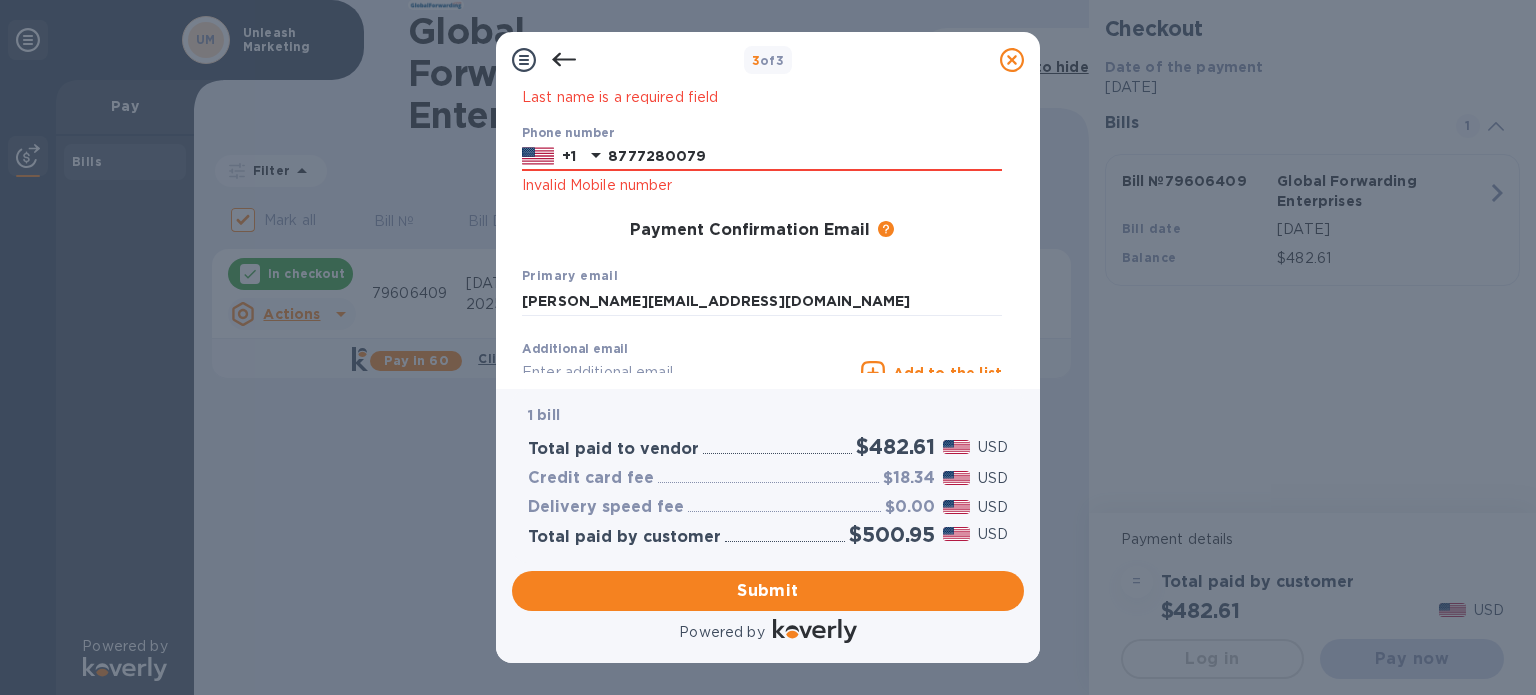 scroll, scrollTop: 284, scrollLeft: 0, axis: vertical 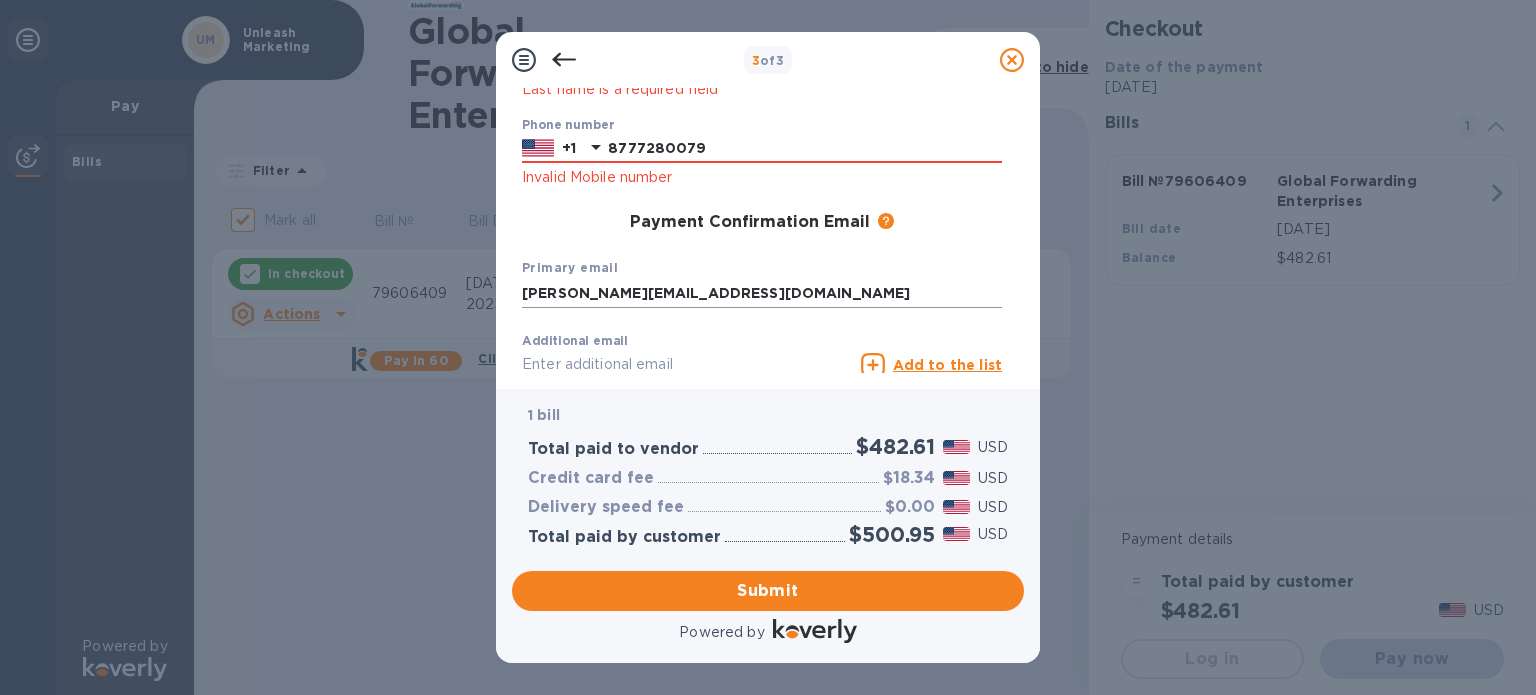 click on "[PERSON_NAME][EMAIL_ADDRESS][DOMAIN_NAME]" at bounding box center [762, 293] 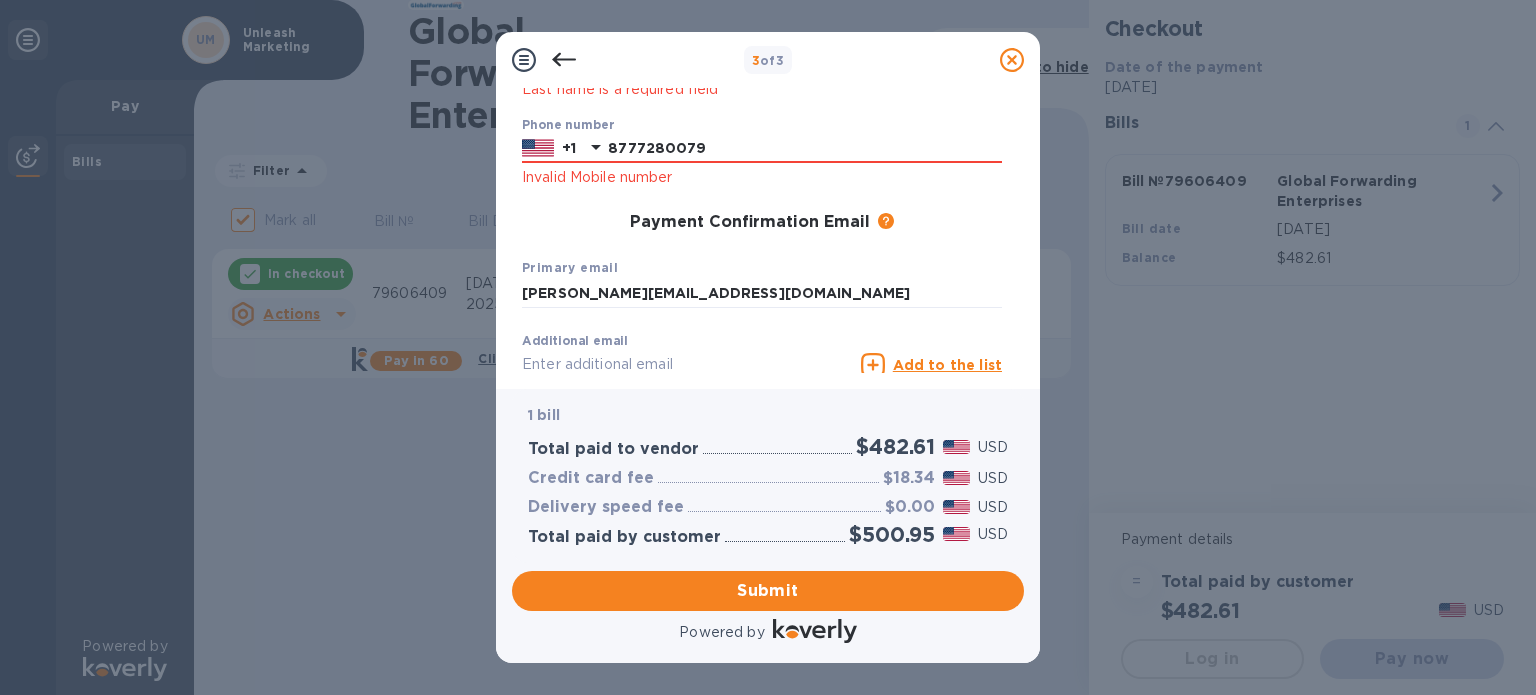 drag, startPoint x: 1024, startPoint y: 263, endPoint x: 1018, endPoint y: 285, distance: 22.803509 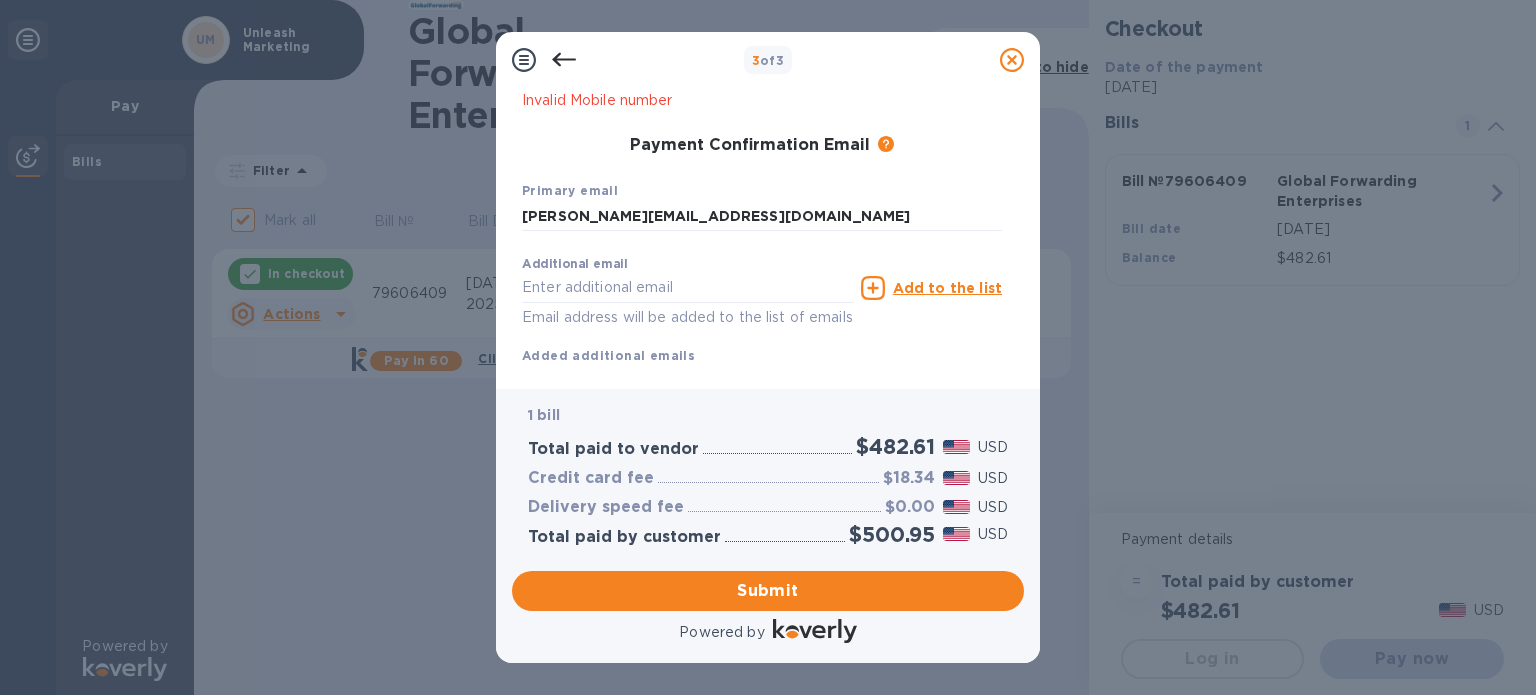 scroll, scrollTop: 410, scrollLeft: 0, axis: vertical 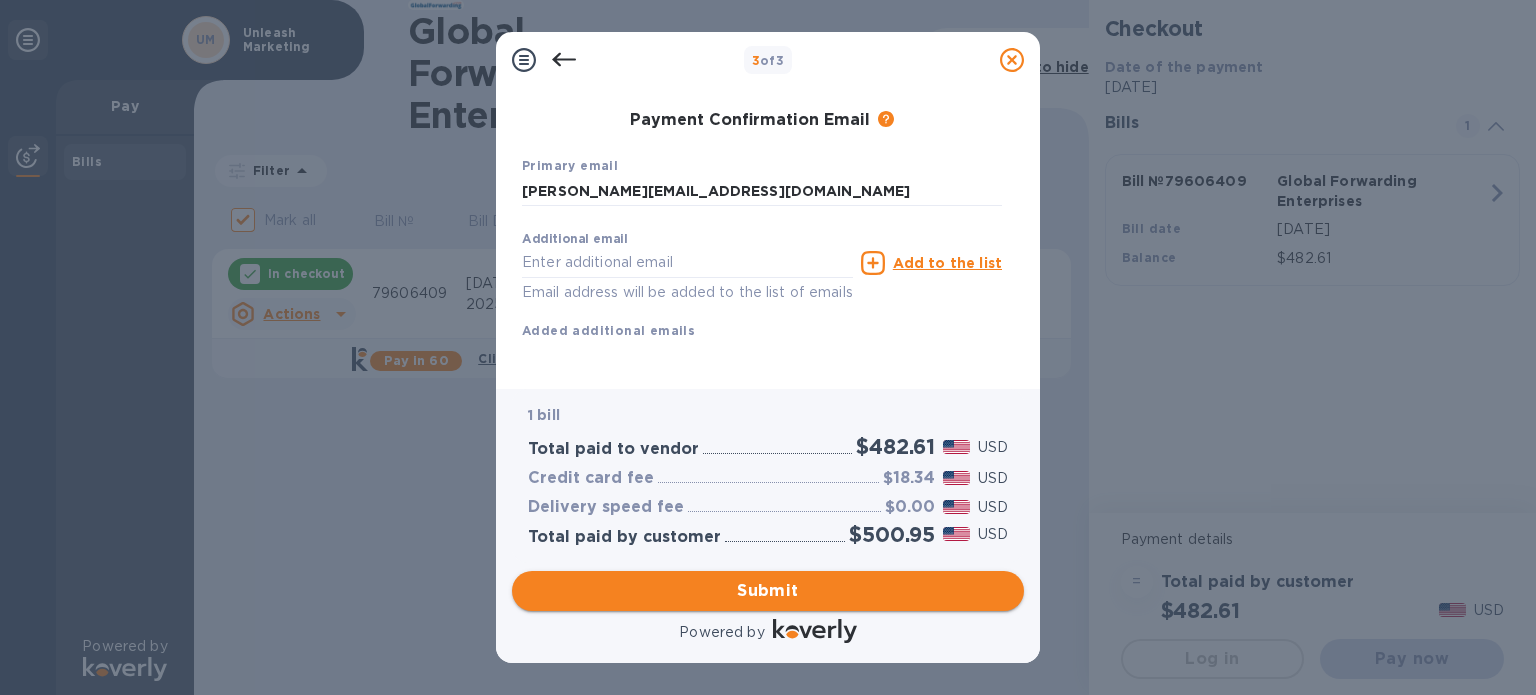 click on "Submit" at bounding box center [768, 591] 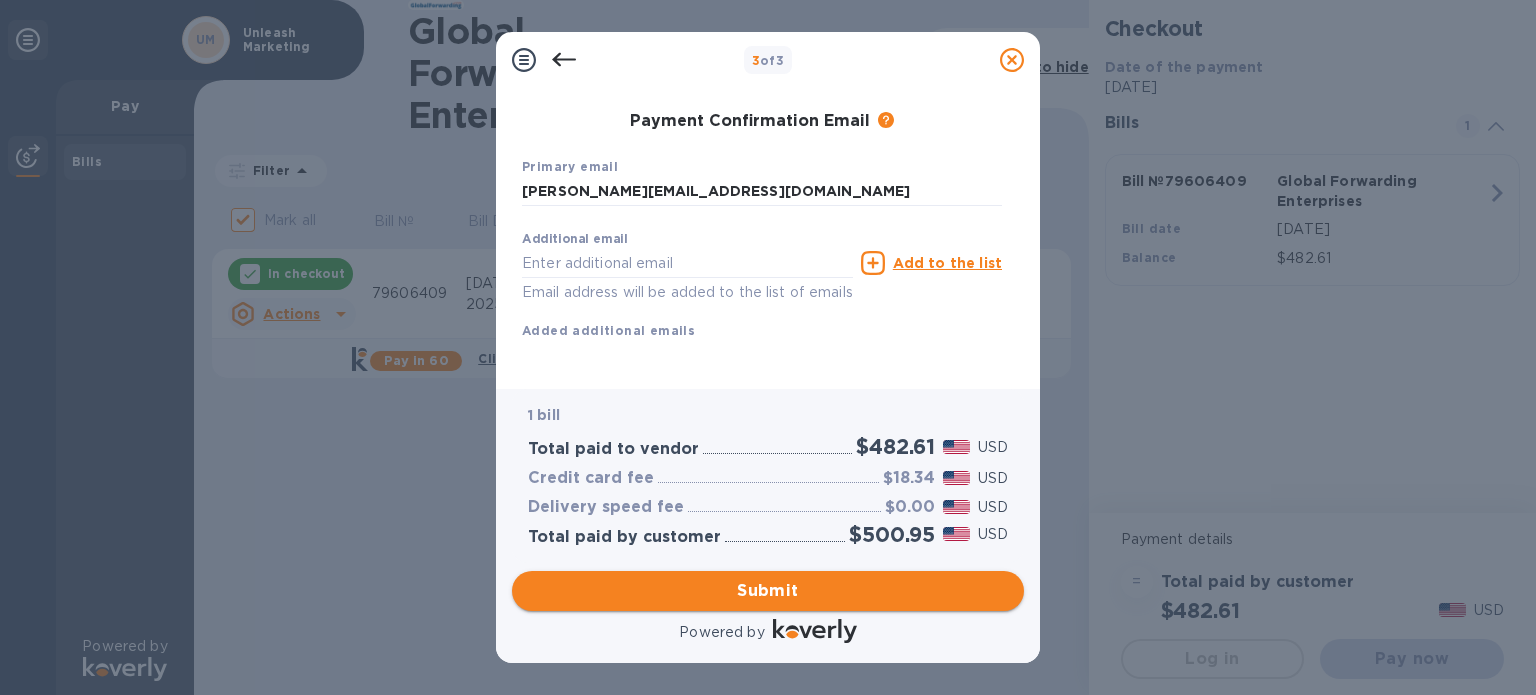 scroll, scrollTop: 332, scrollLeft: 0, axis: vertical 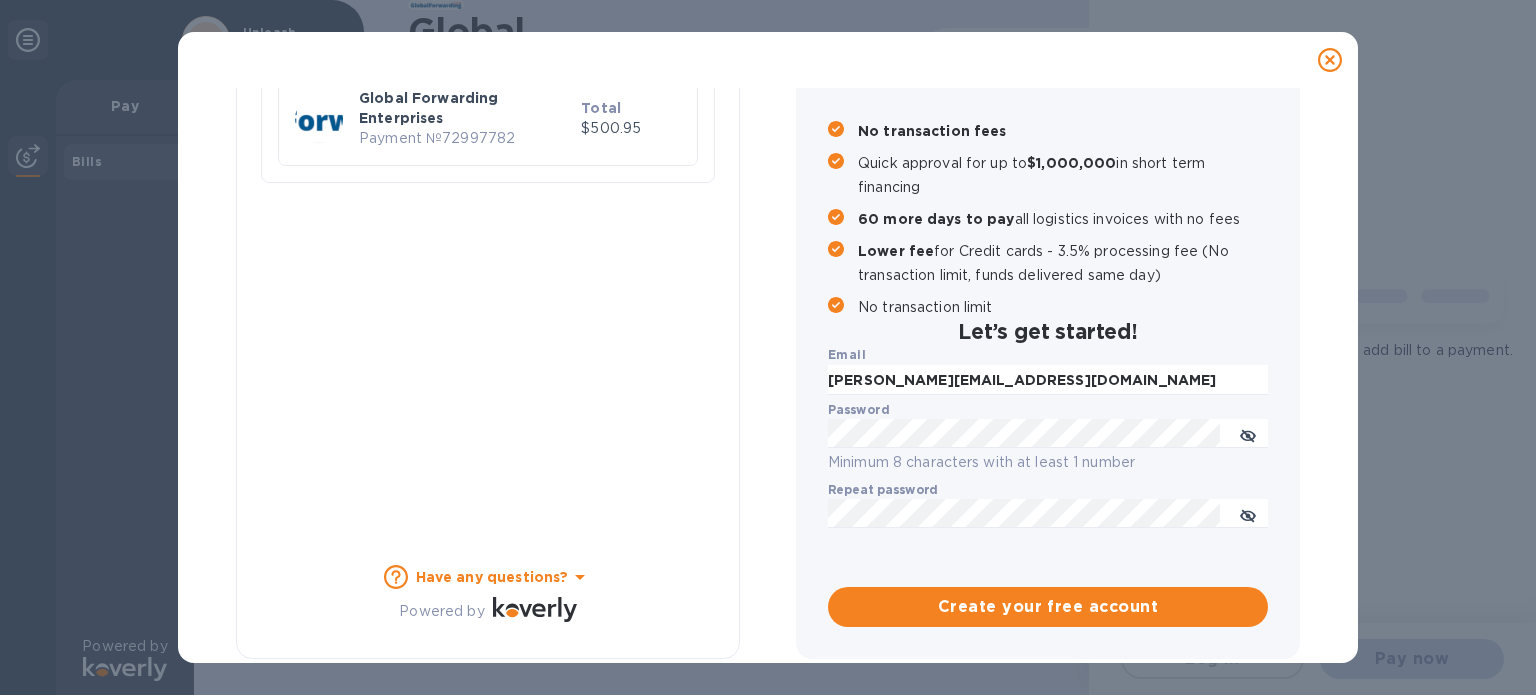 checkbox on "false" 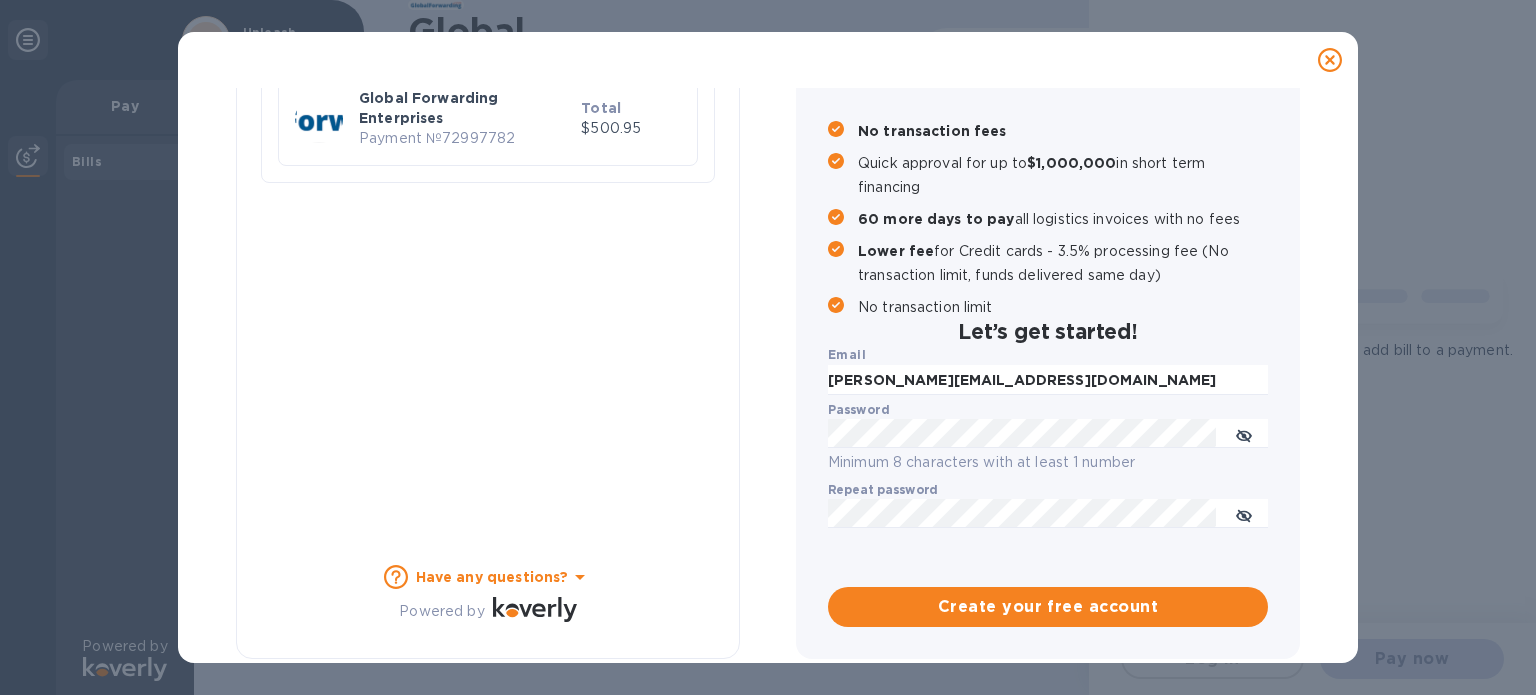 scroll, scrollTop: 224, scrollLeft: 0, axis: vertical 